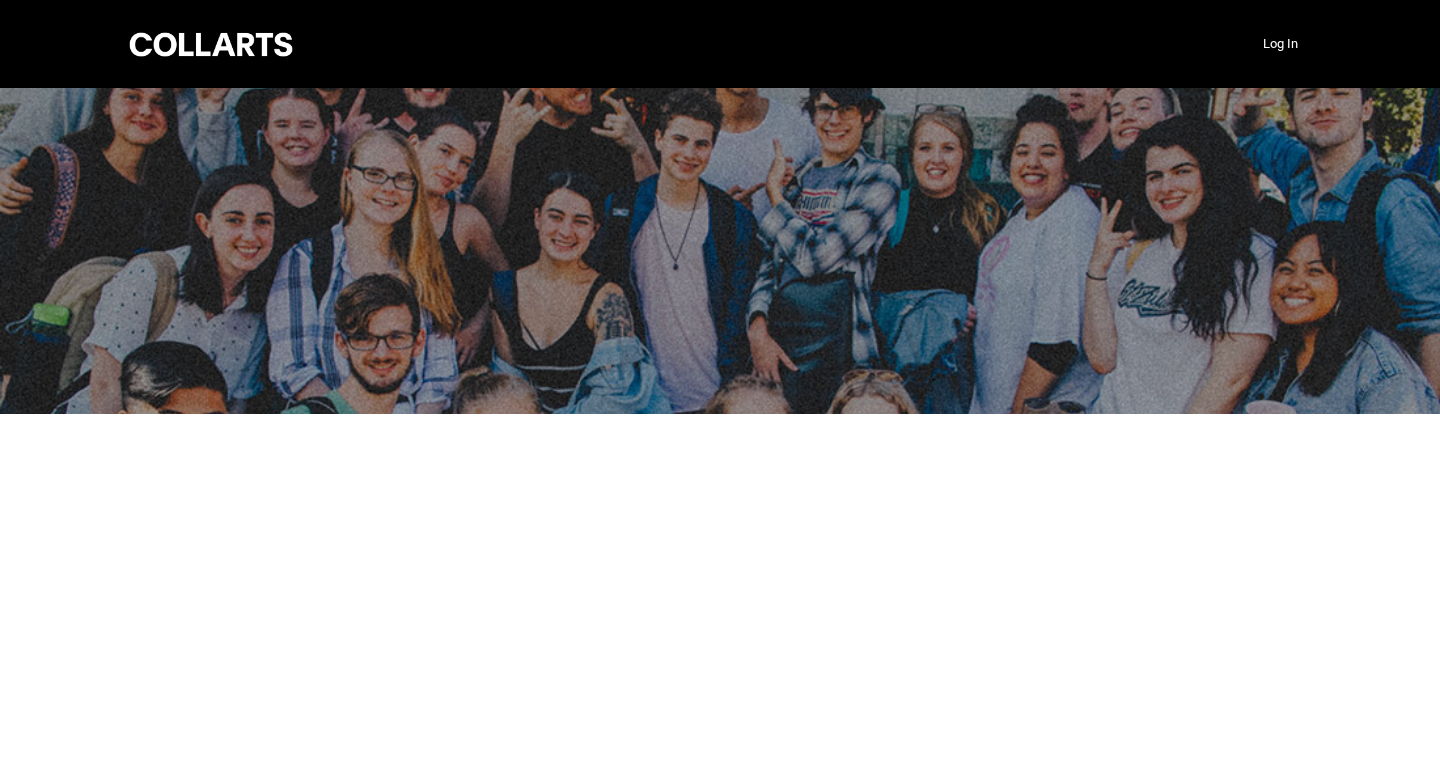 scroll, scrollTop: 0, scrollLeft: 0, axis: both 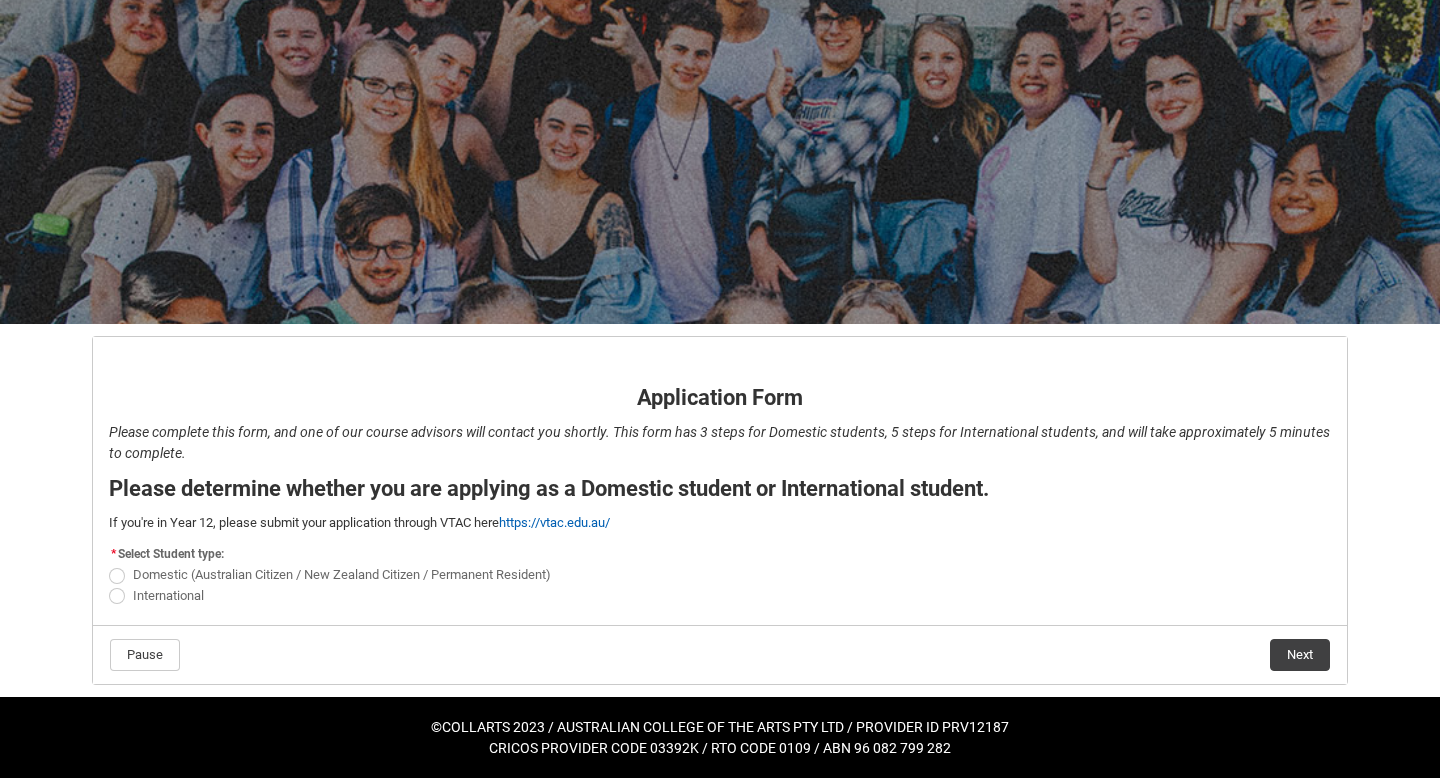 click on "Domestic (Australian Citizen / New Zealand Citizen / Permanent Resident)" at bounding box center [346, 572] 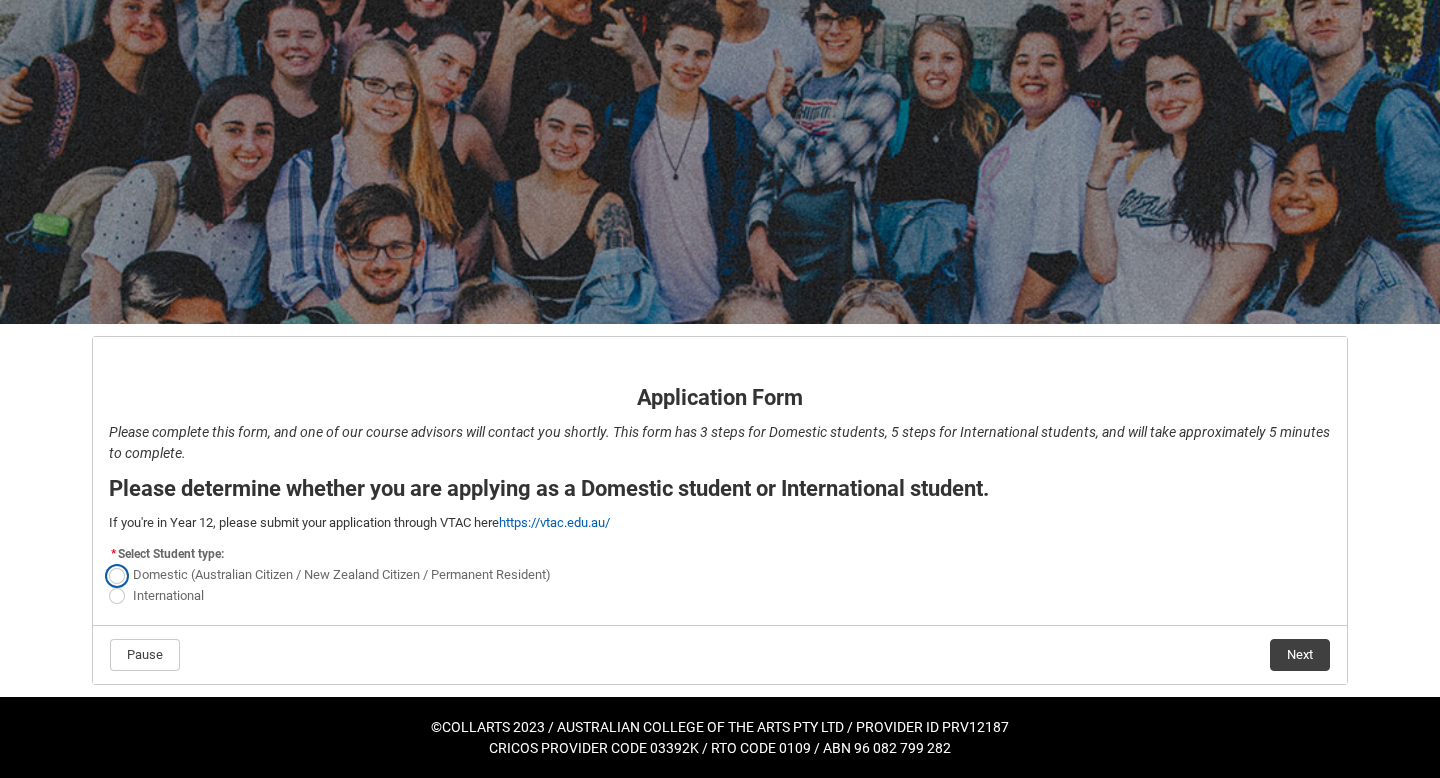 radio on "true" 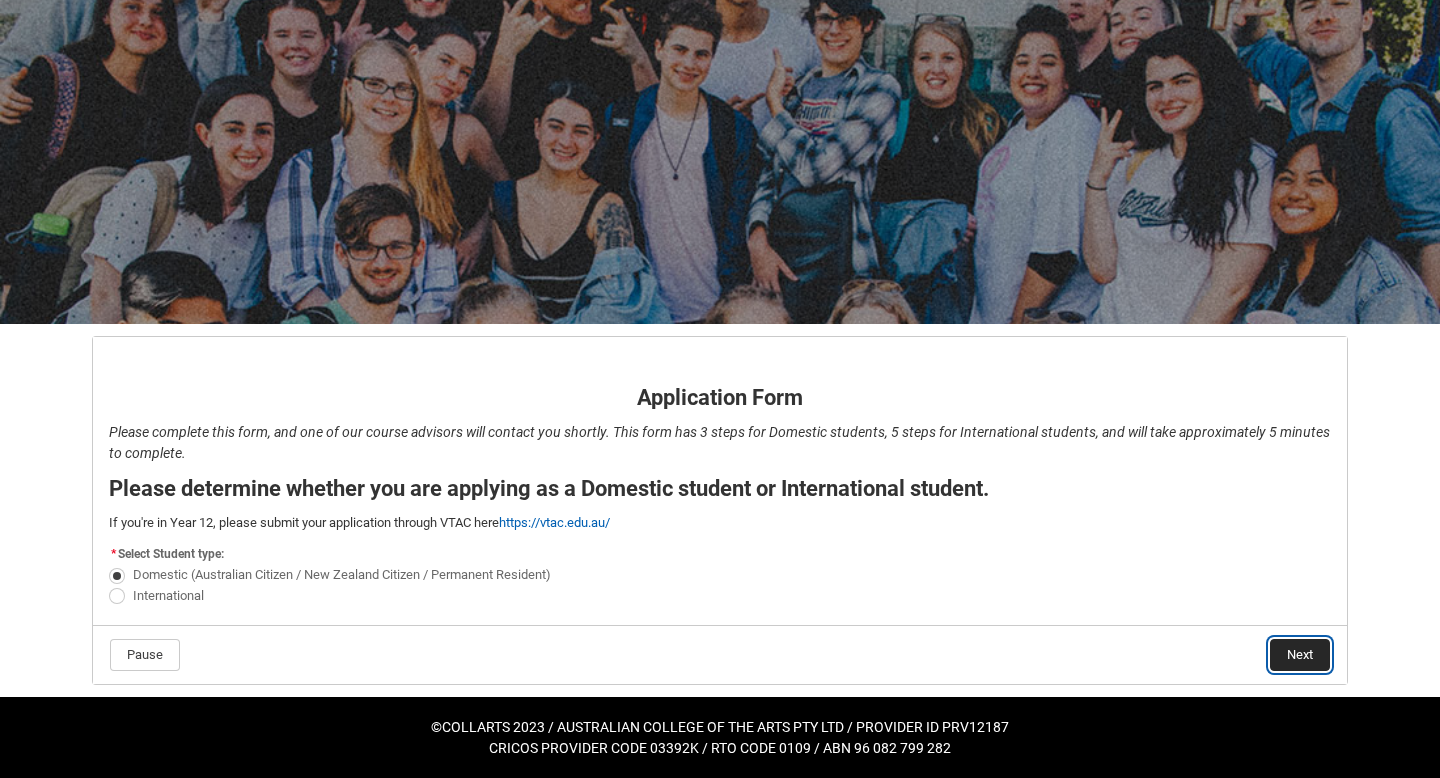 click on "Next" 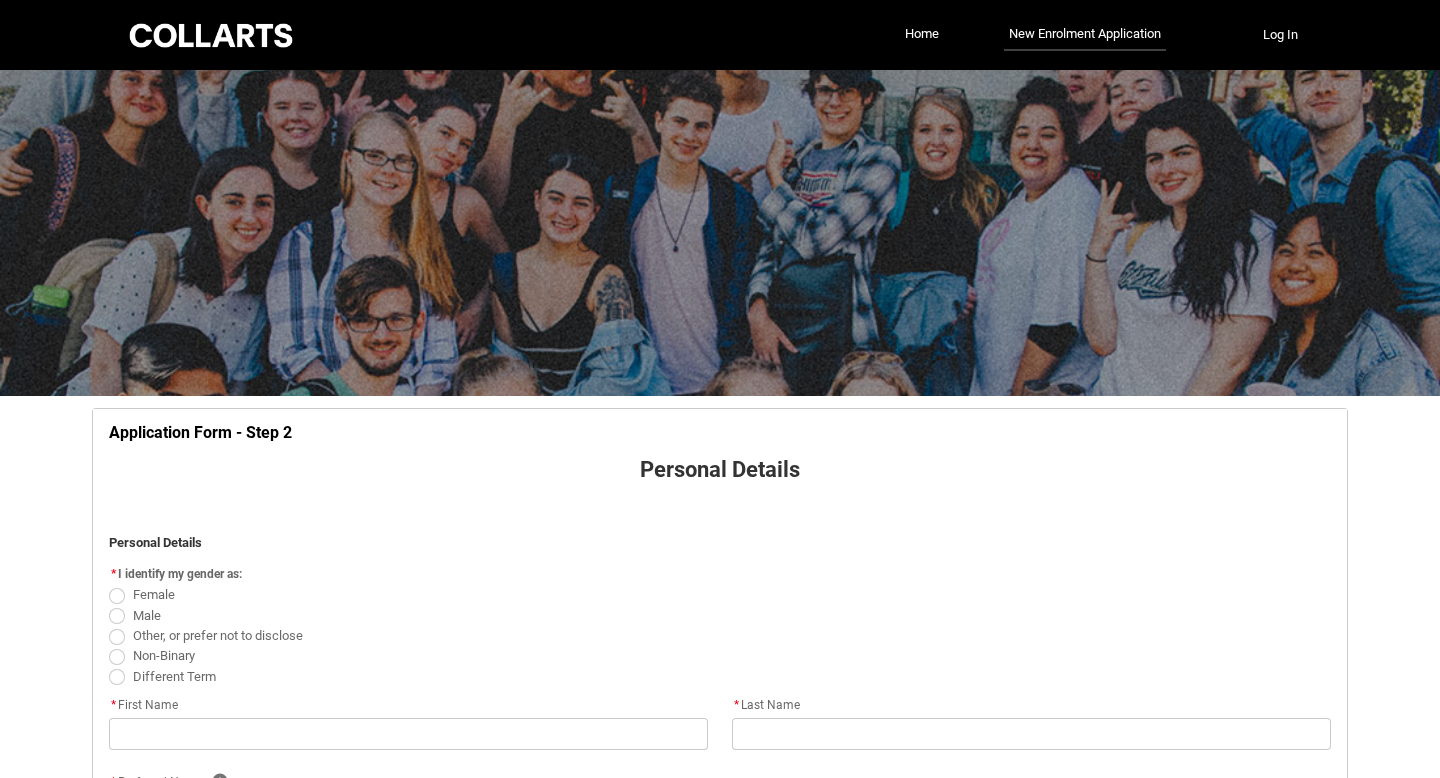 scroll, scrollTop: 209, scrollLeft: 0, axis: vertical 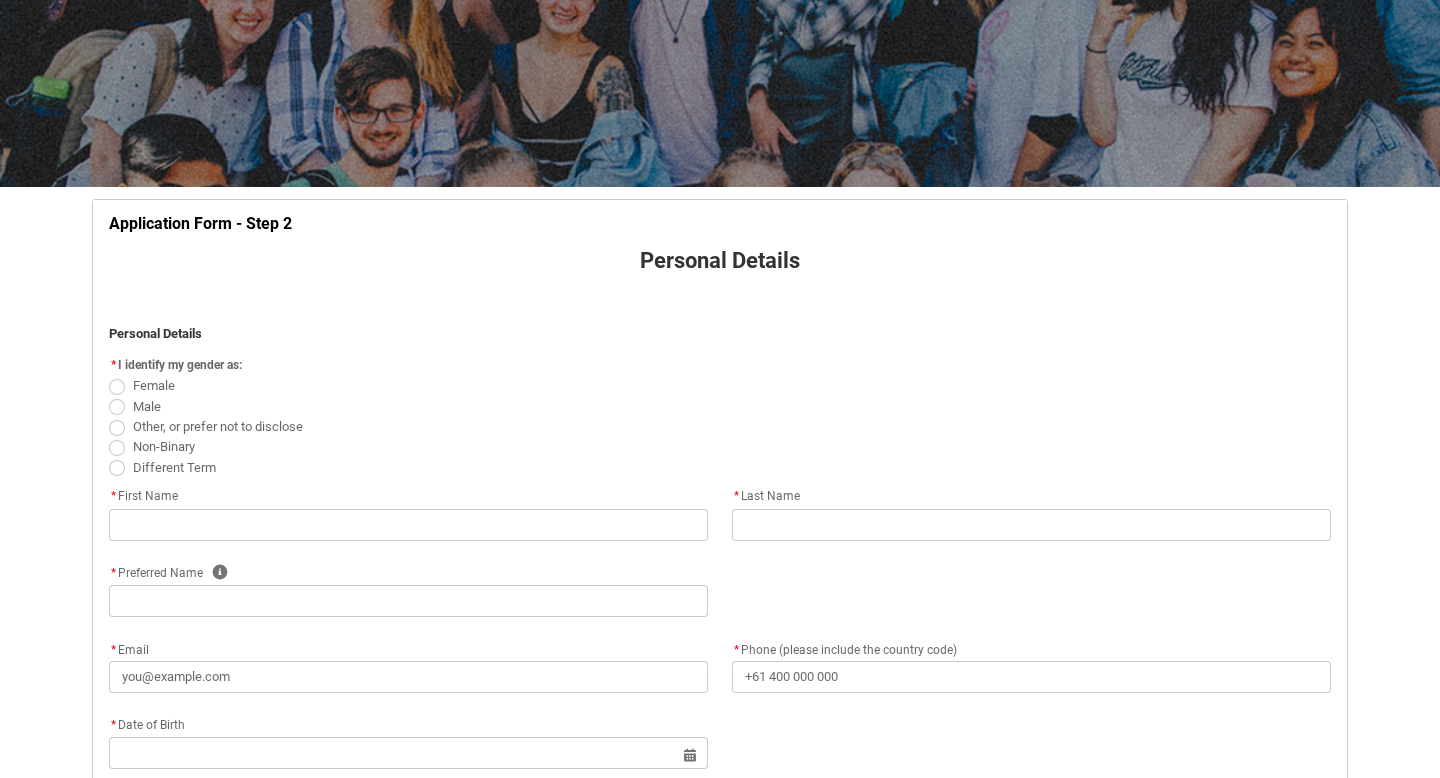 click at bounding box center (117, 387) 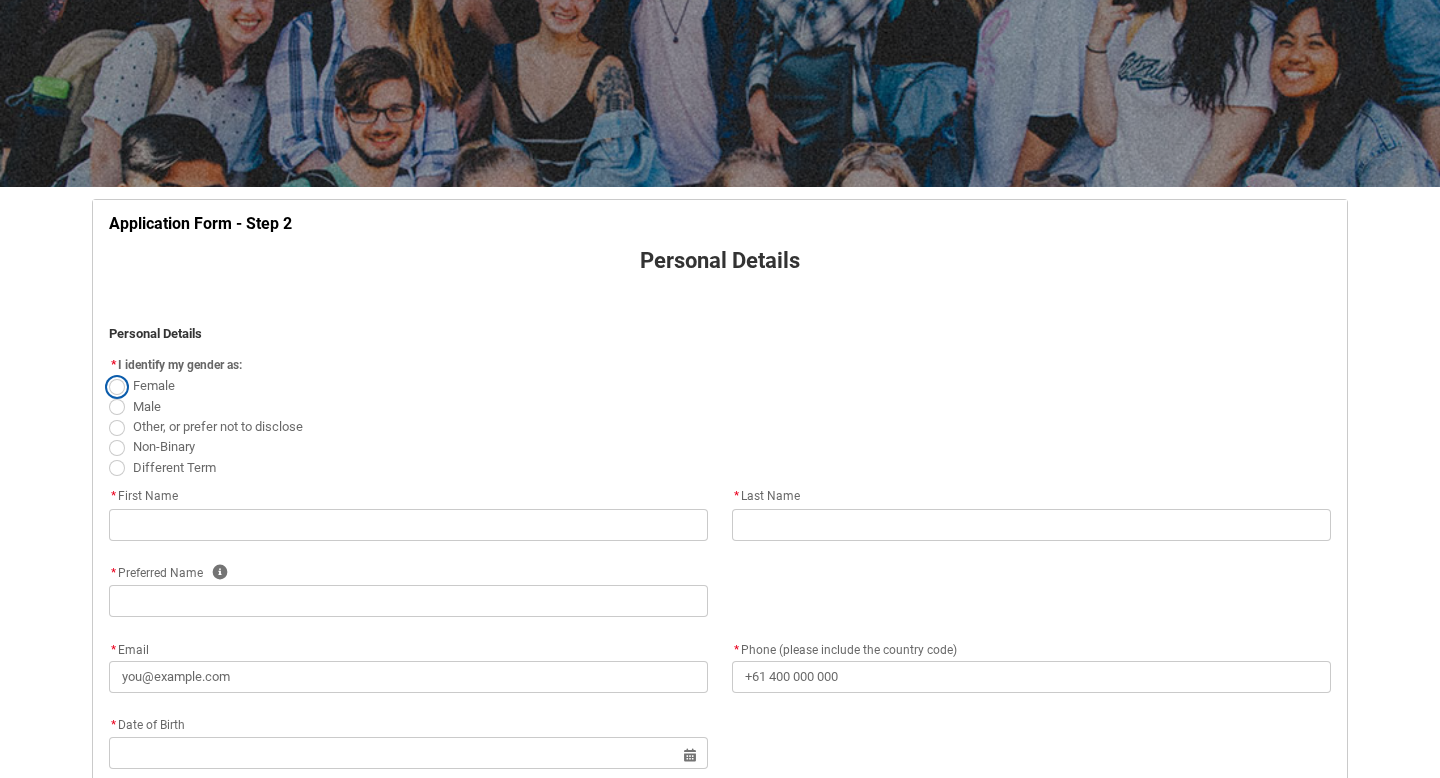click on "Female" at bounding box center [108, 375] 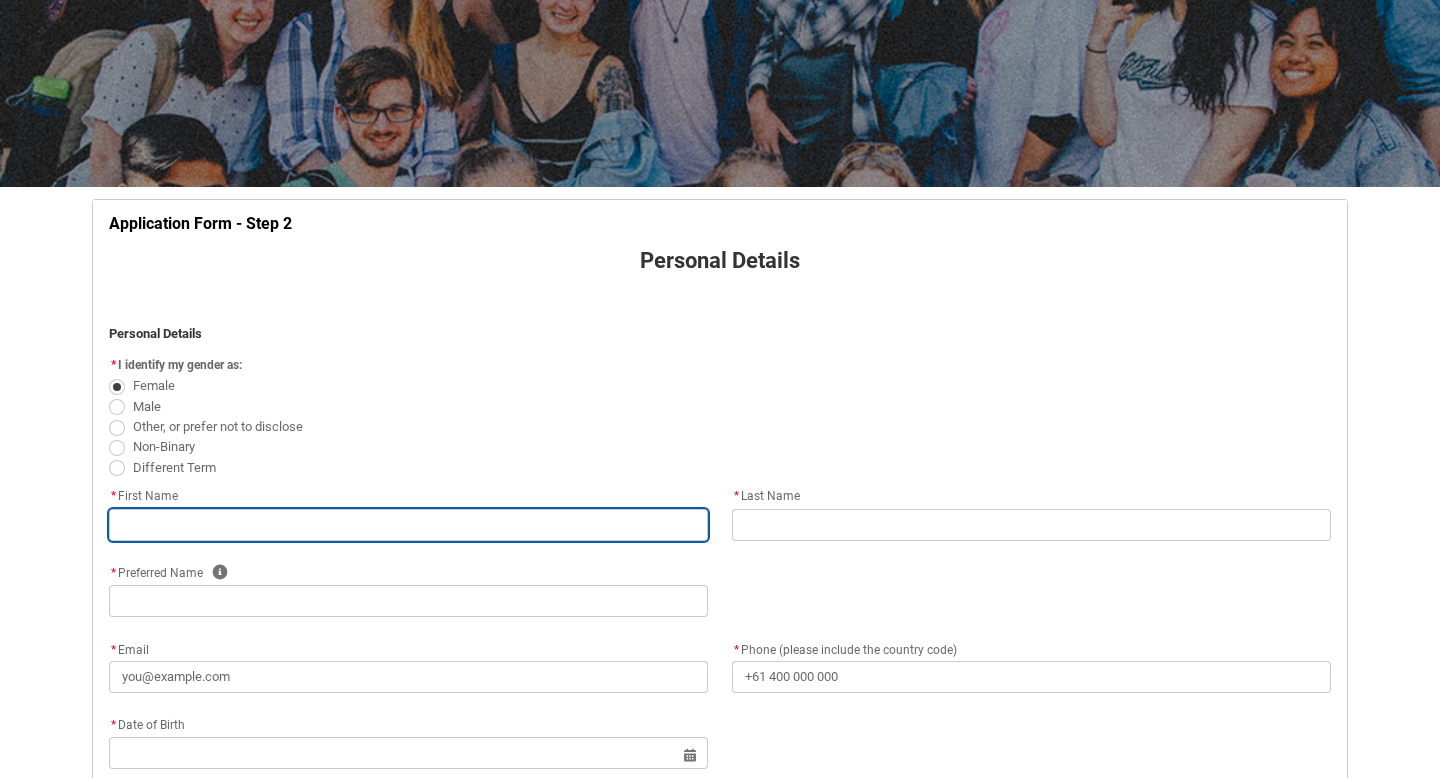 click at bounding box center [408, 525] 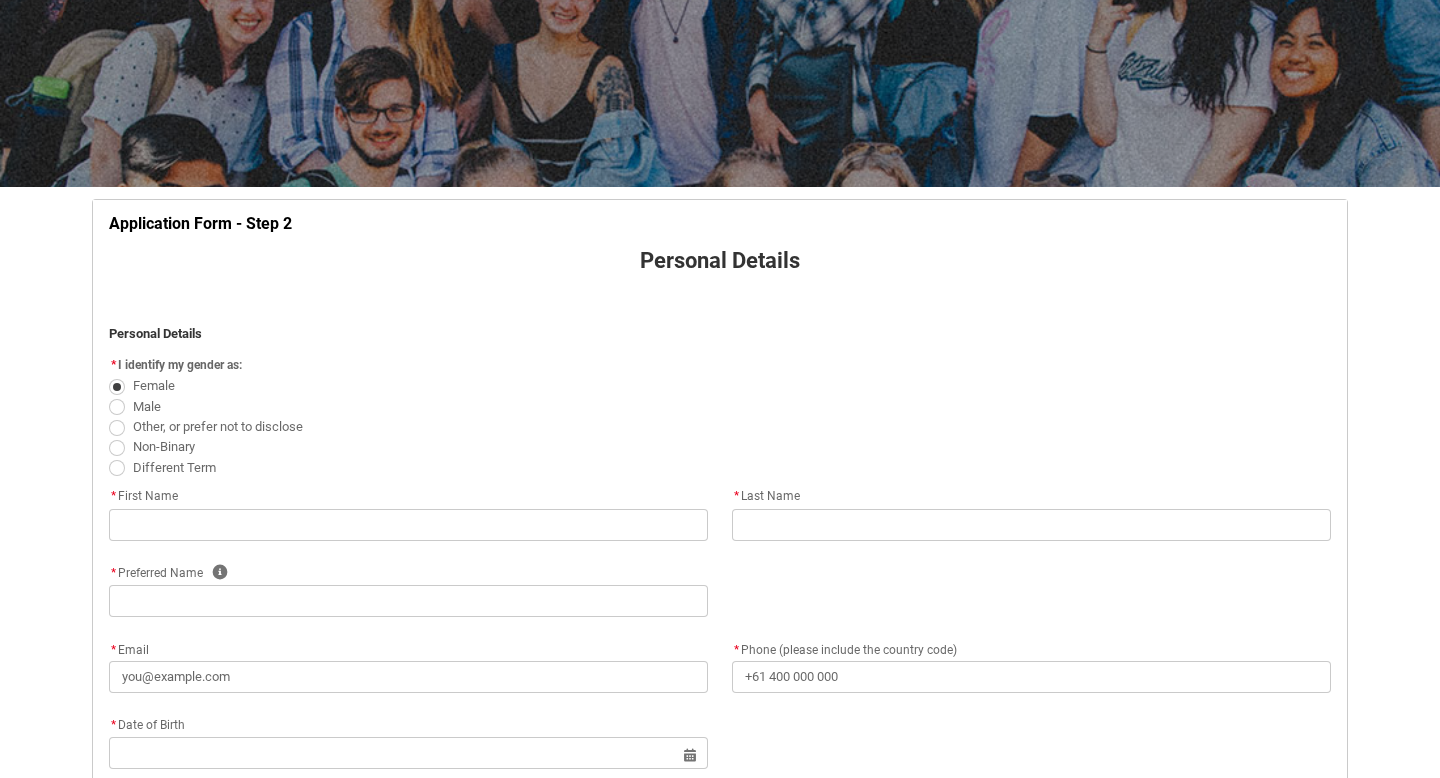 type on "Worsey" 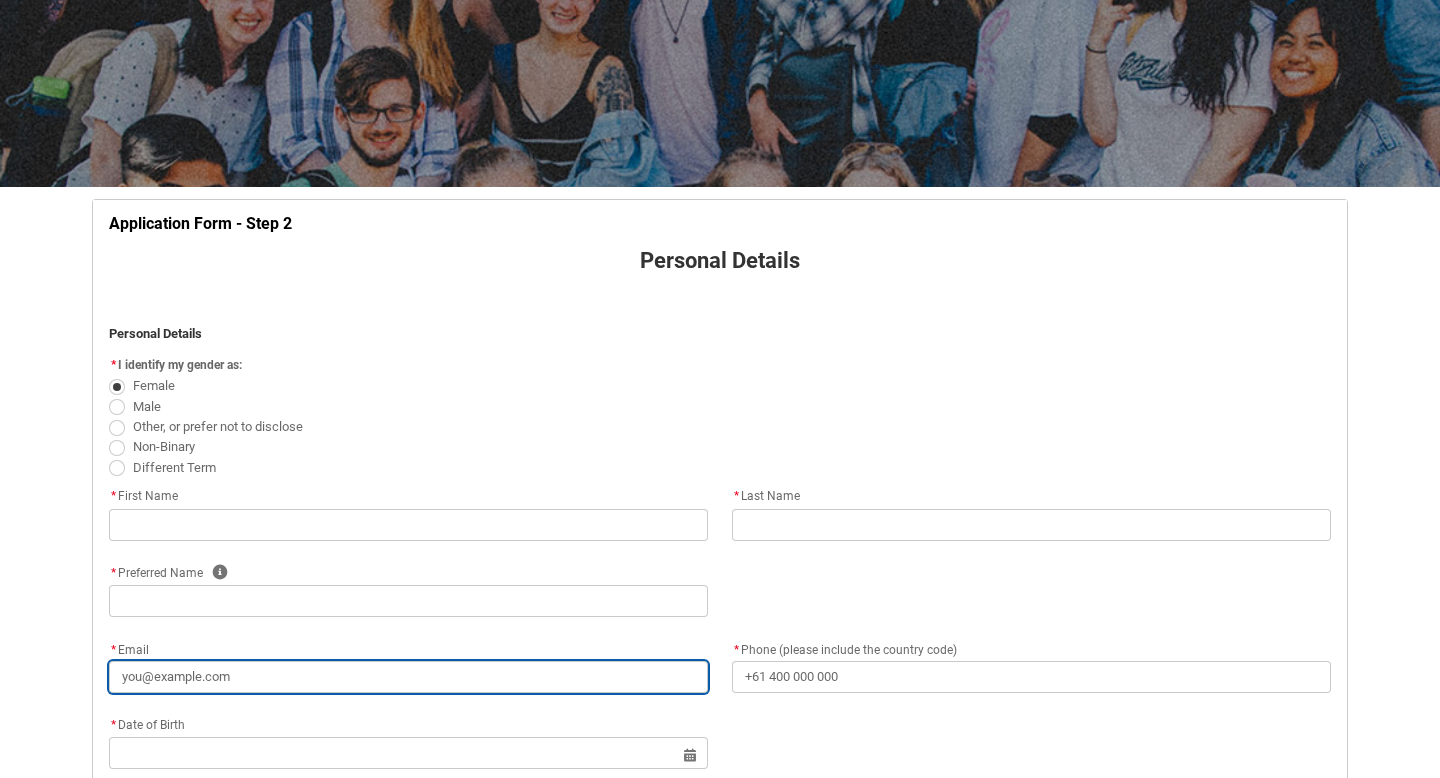 type on "[USERNAME]@example.com" 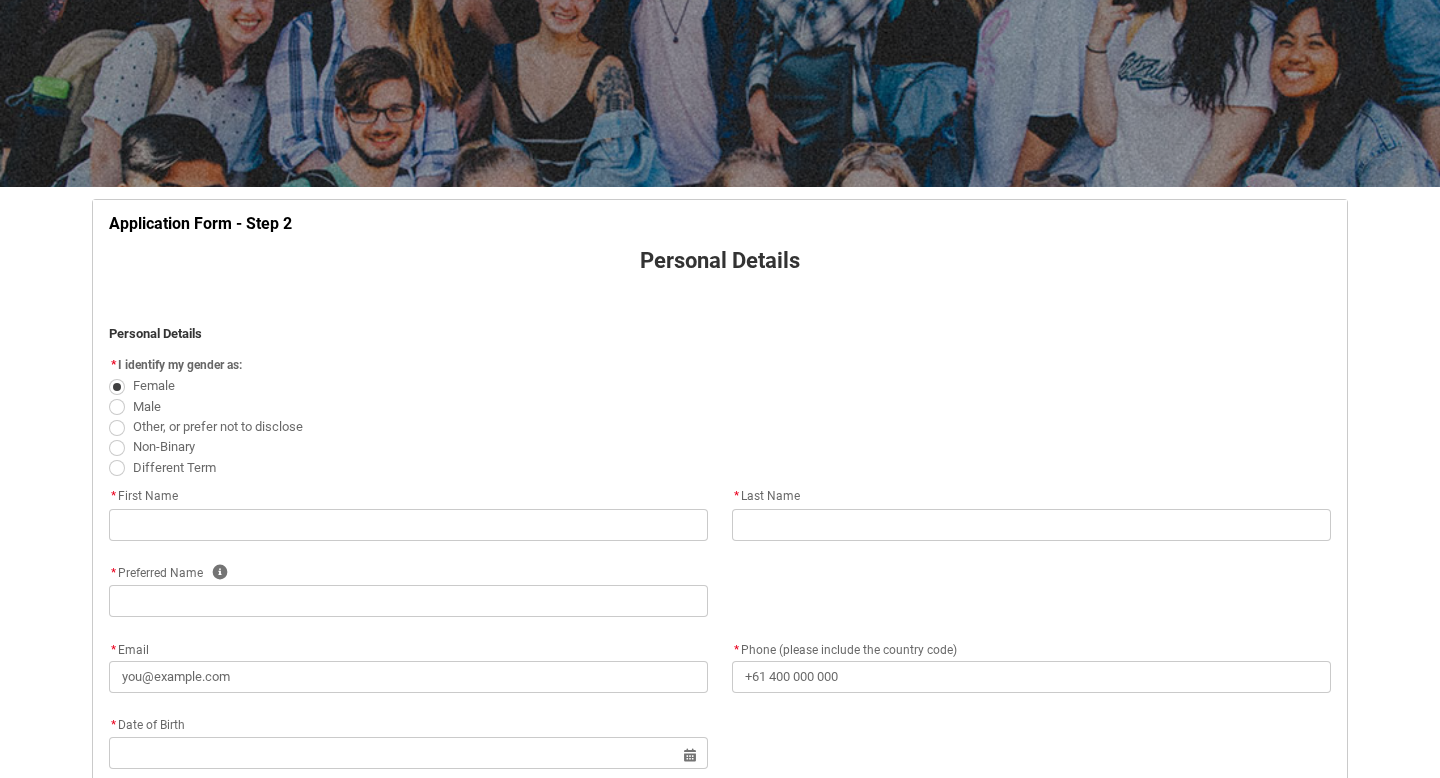 type on "+[COUNTRY_CODE][PHONE]" 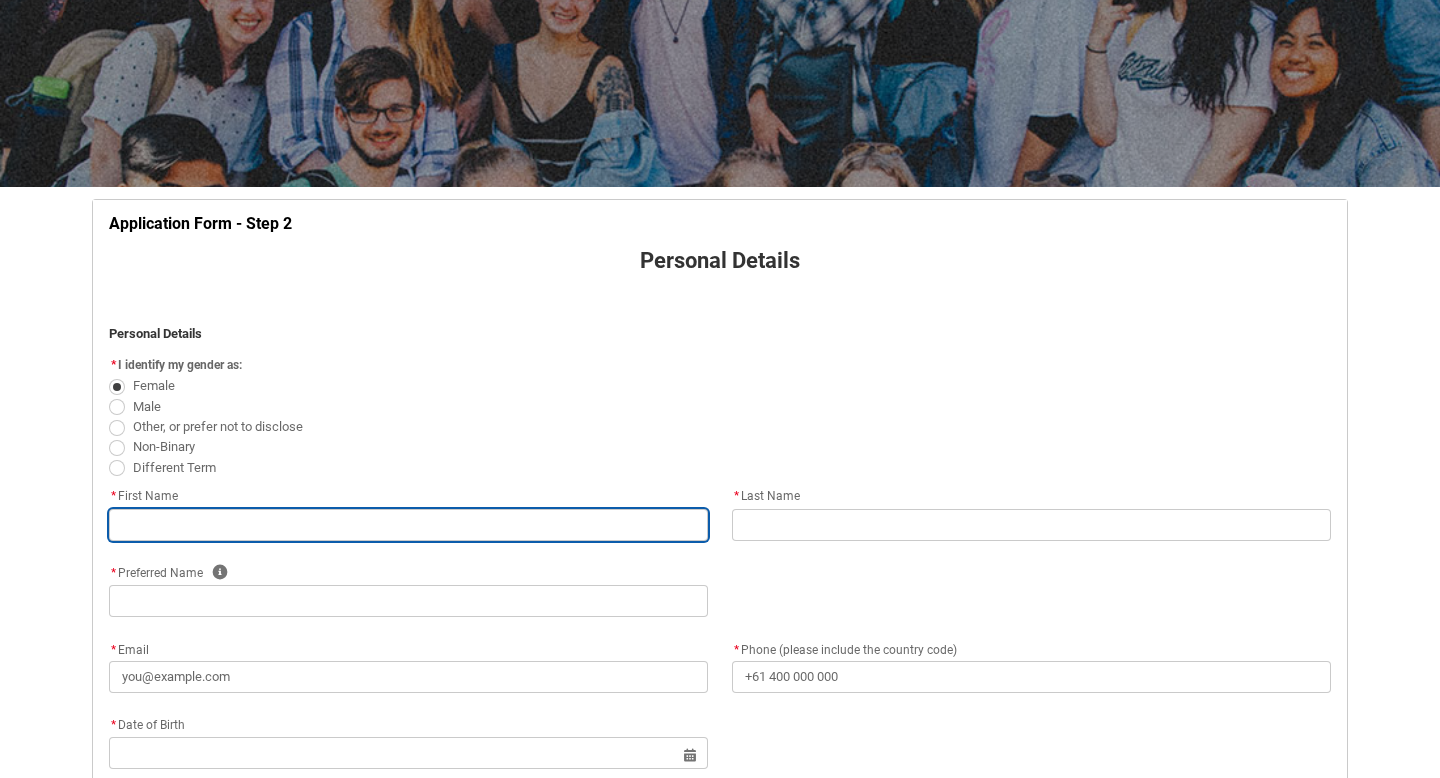 type on "[FIRST]" 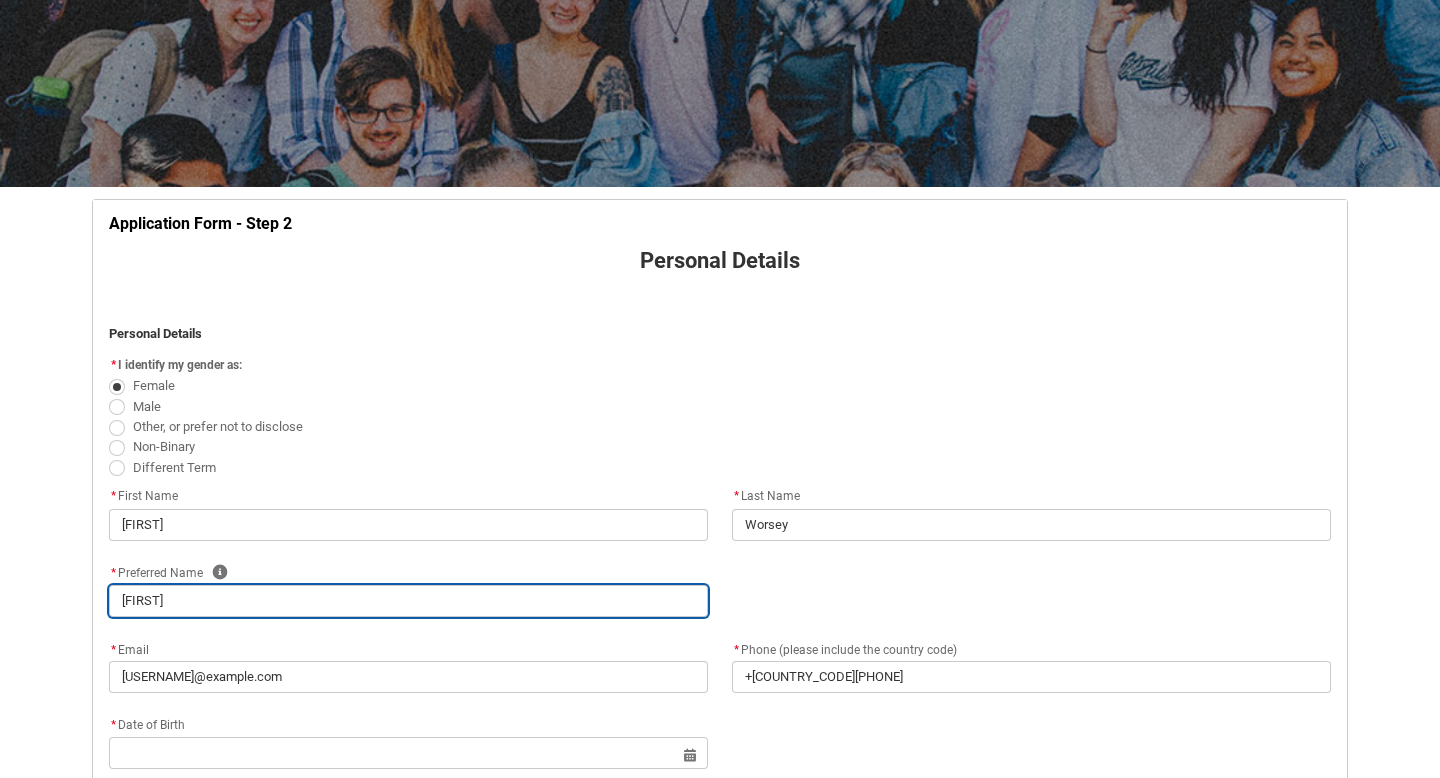 click on "[FIRST]" at bounding box center [408, 601] 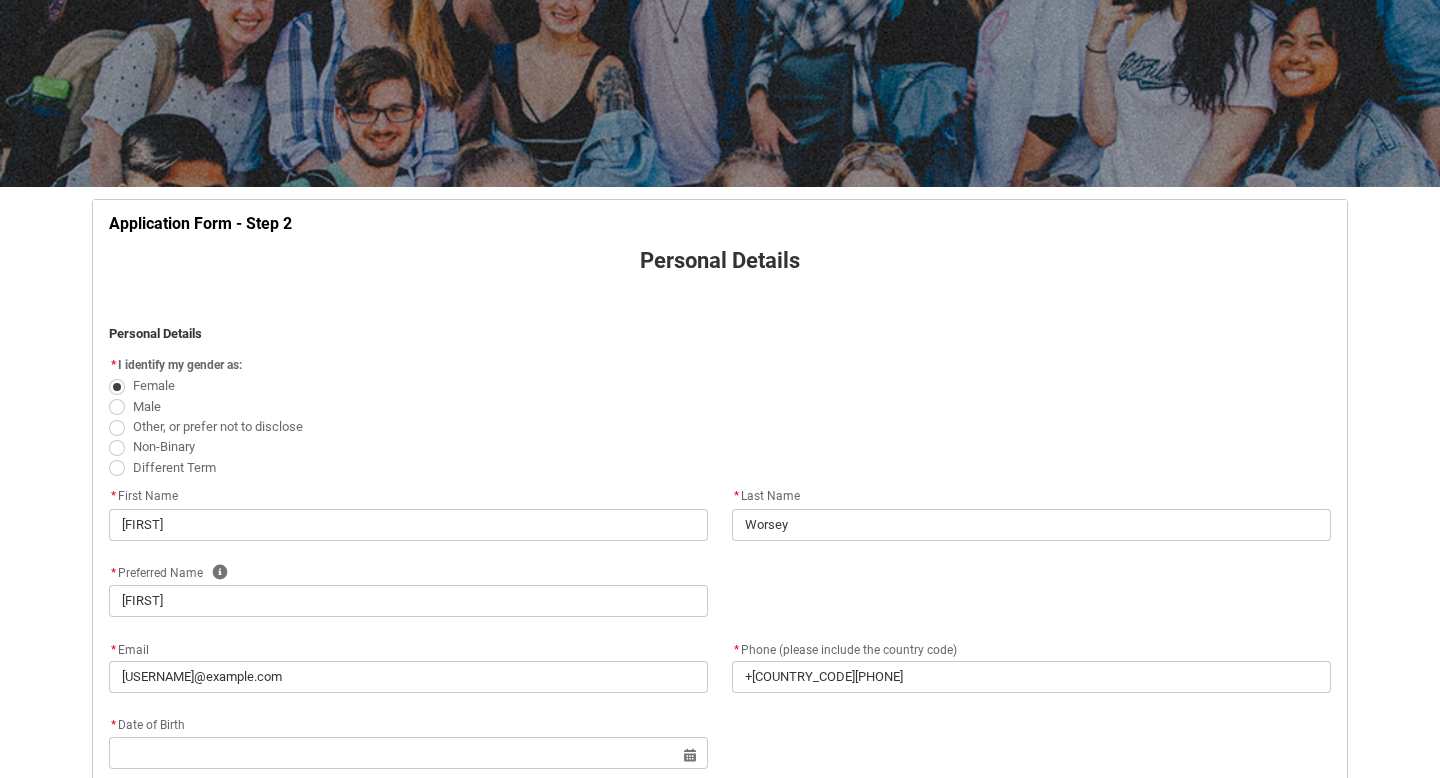 click on "* Preferred Name Help" 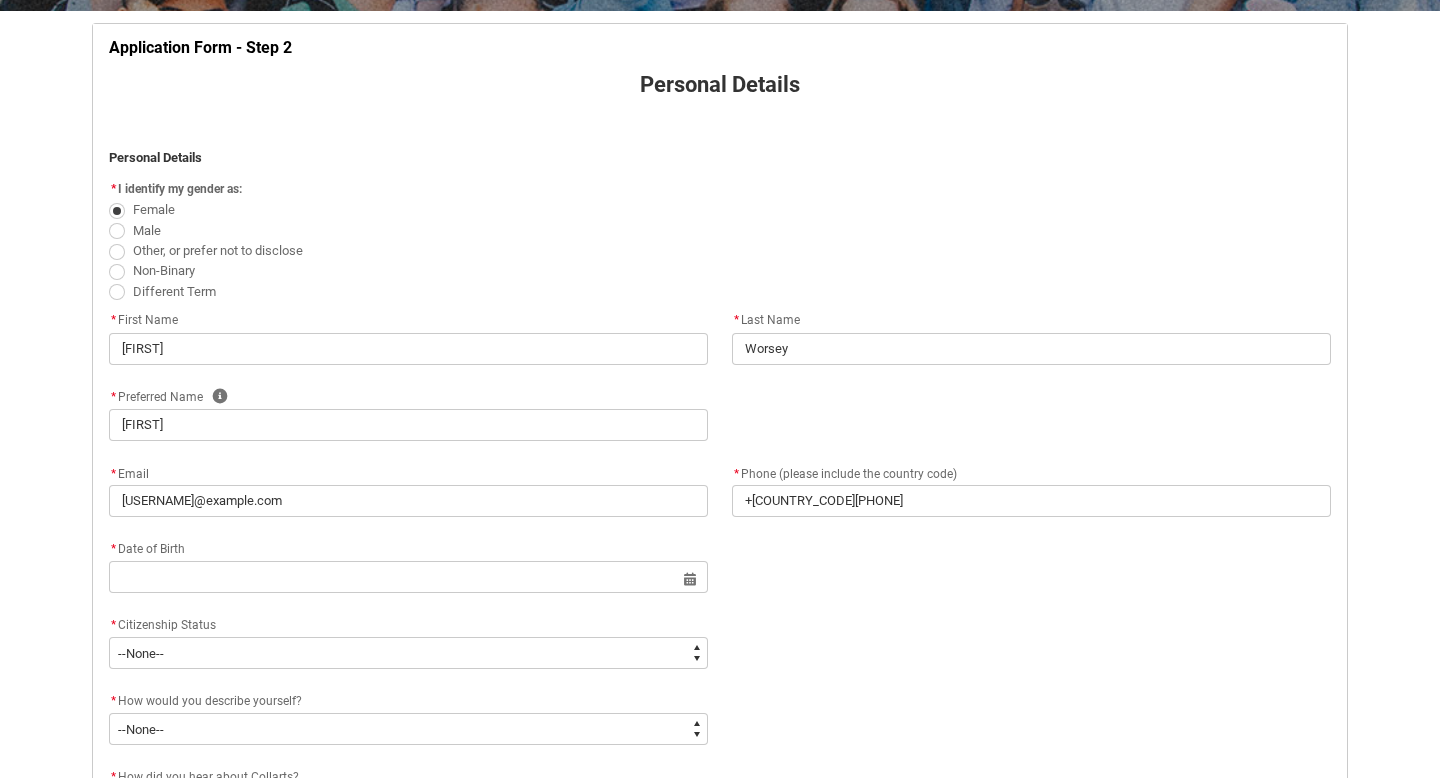scroll, scrollTop: 391, scrollLeft: 0, axis: vertical 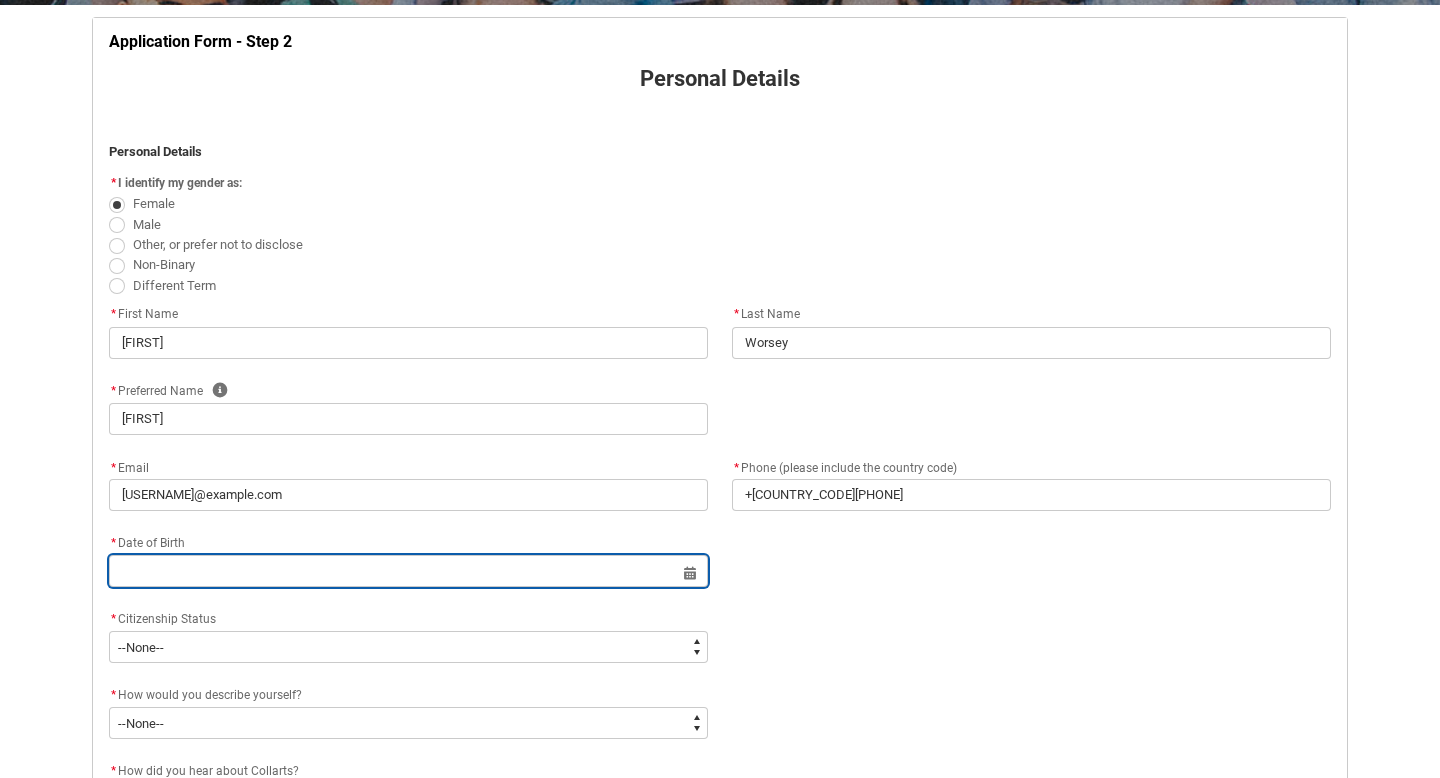 click at bounding box center (408, 571) 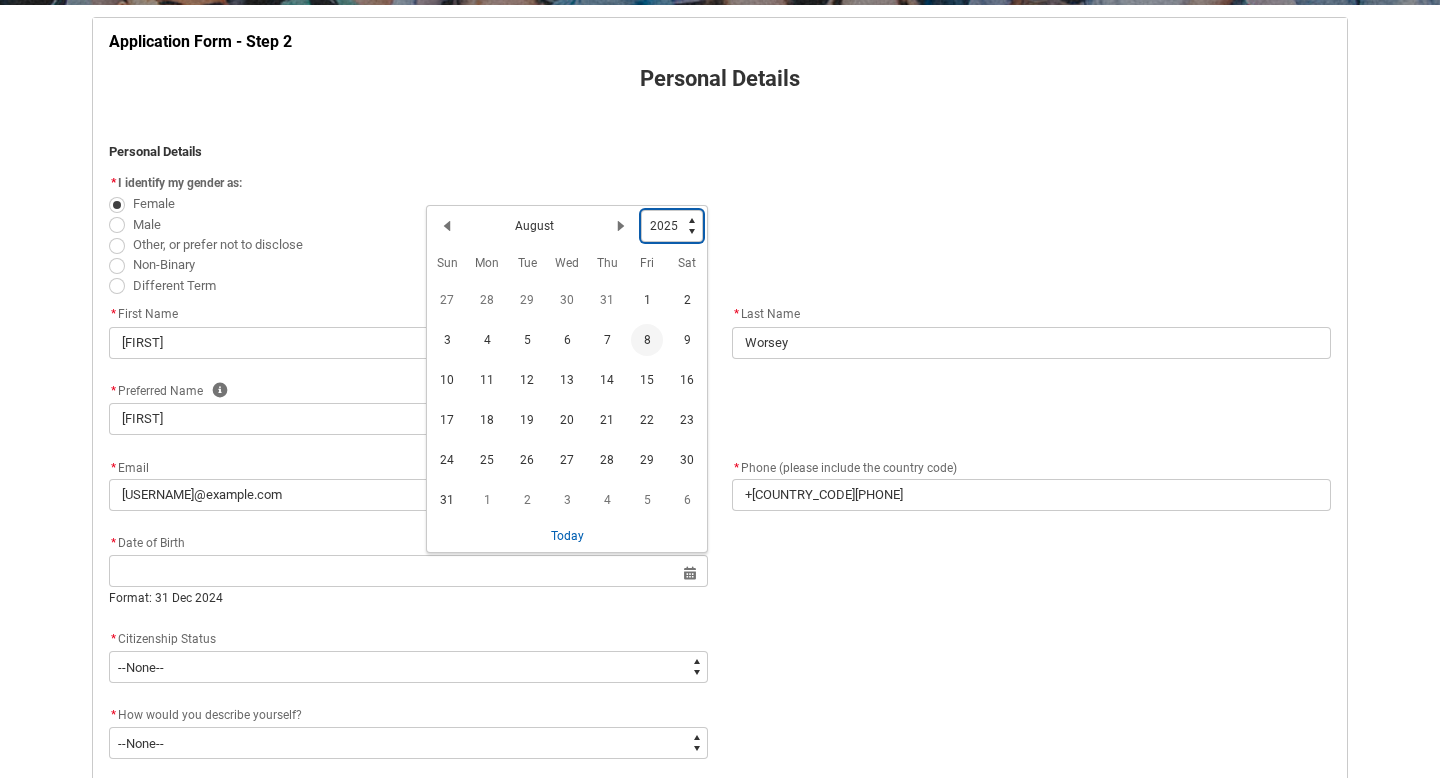 click on "1925 1926 1927 1928 1929 1930 1931 1932 1933 1934 1935 1936 1937 1938 1939 1940 1941 1942 1943 1944 1945 1946 1947 1948 1949 1950 1951 1952 1953 1954 1955 1956 1957 1958 1959 1960 1961 1962 1963 1964 1965 1966 1967 1968 1969 1970 1971 1972 1973 1974 1975 1976 1977 1978 1979 1980 1981 1982 1983 1984 1985 1986 1987 1988 1989 1990 1991 1992 1993 1994 1995 1996 1997 1998 1999 2000 2001 2002 2003 2004 2005 2006 2007 2008 2009 2010 2011 2012 2013 2014 2015 2016 2017 2018 2019 2020 2021 2022 2023 2024 2025 2026 2027 2028 2029 2030 2031 2032 2033 2034 2035 2036 2037 2038 2039 2040 2041 2042 2043 2044 2045 2046 2047 2048 2049 2050 2051 2052 2053 2054 2055 2056 2057 2058 2059 2060 2061 2062 2063 2064 2065 2066 2067 2068 2069 2070 2071 2072 2073 2074 2075 2076 2077 2078 2079 2080 2081 2082 2083 2084 2085 2086 2087 2088 2089 2090 2091 2092 2093 2094 2095 2096 2097 2098 2099 2100 2101 2102 2103 2104 2105 2106 2107 2108 2109 2110 2111 2112 2113 2114 2115 2116 2117 2118 2119 2120 2121 2122 2123 2124 2125" at bounding box center (672, 226) 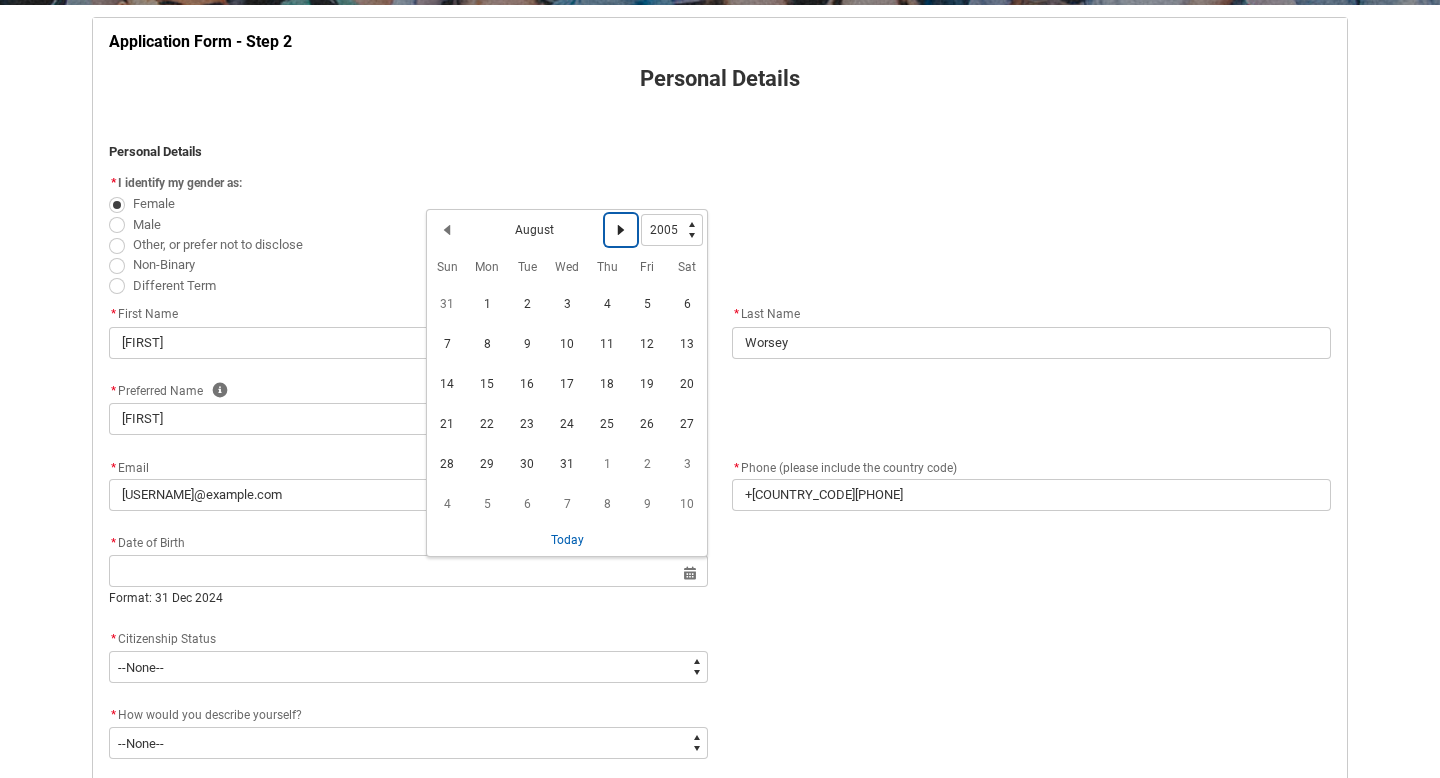 click 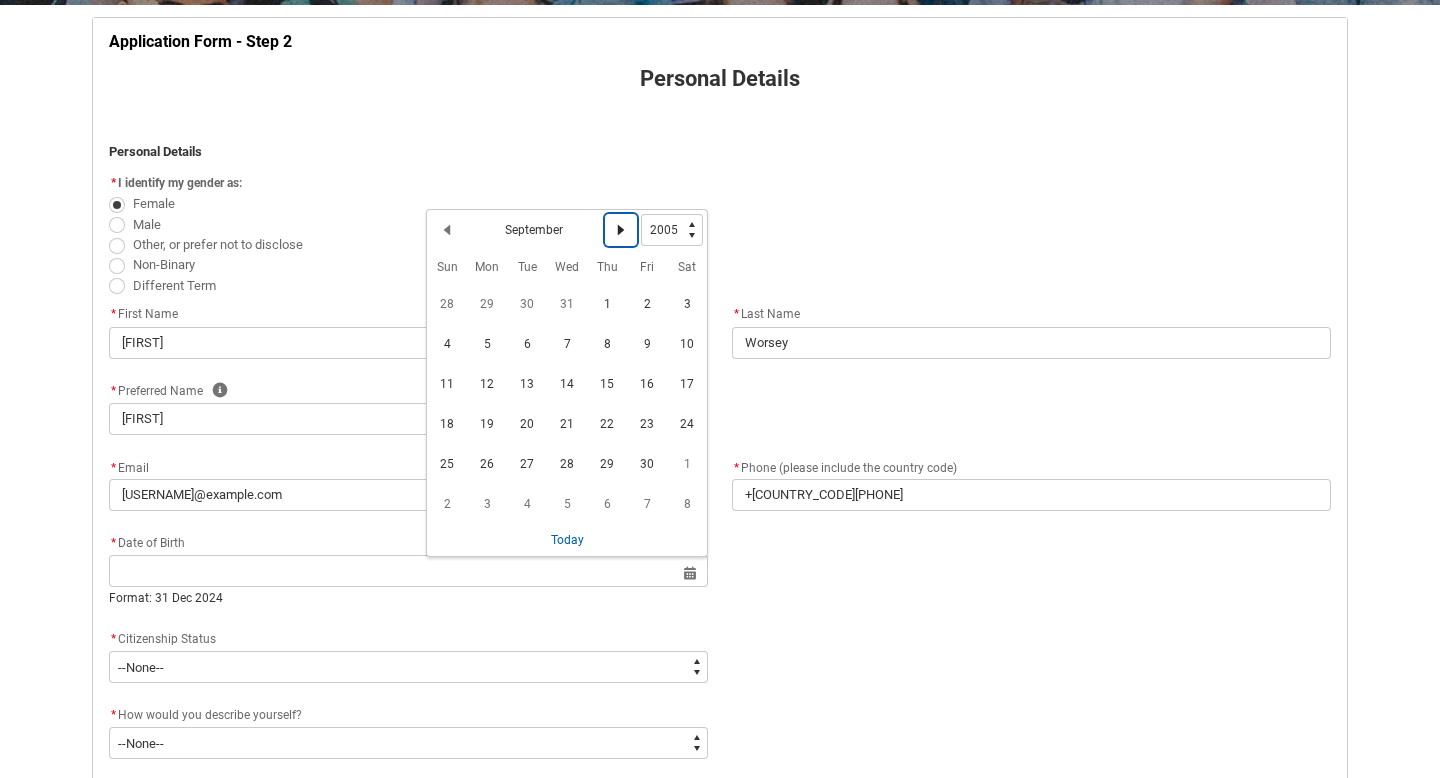 click 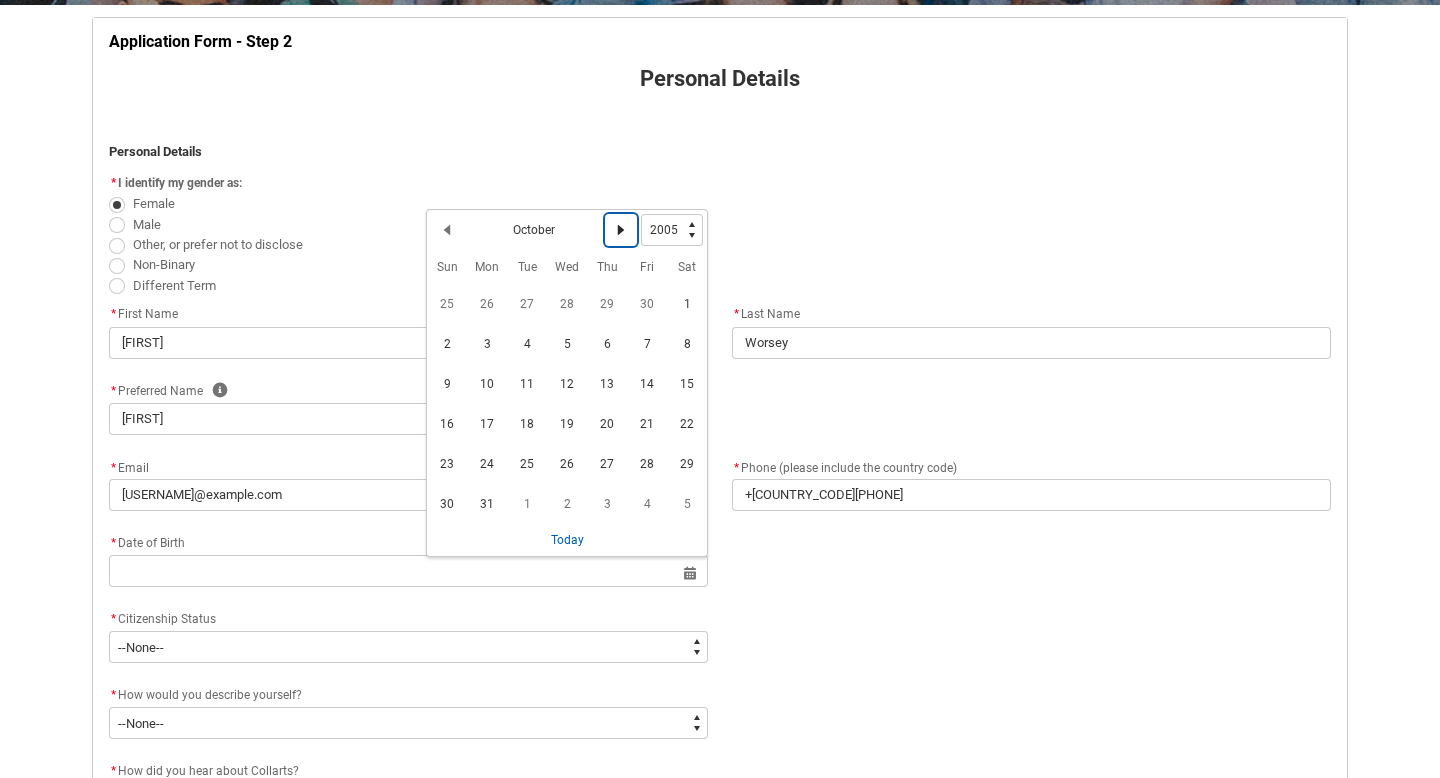 click 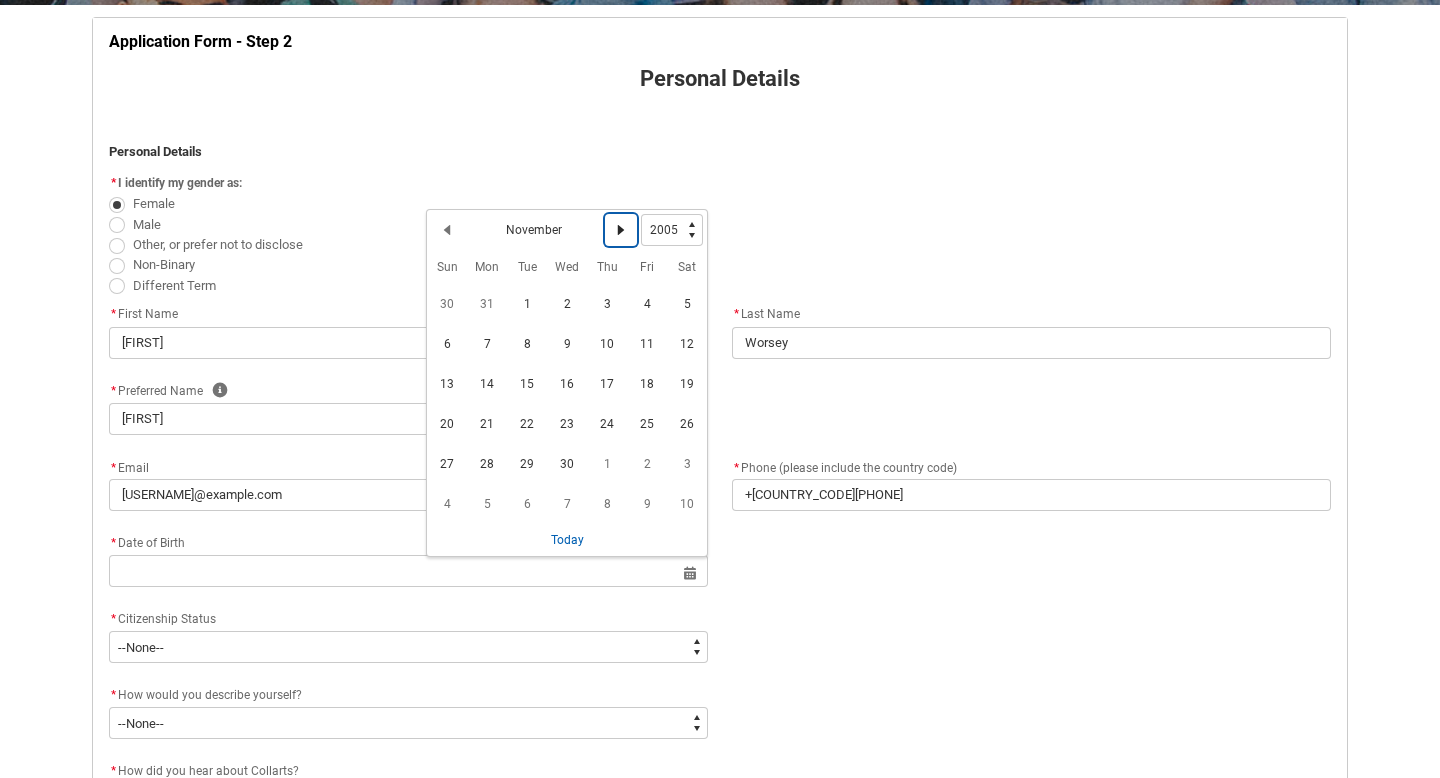 click 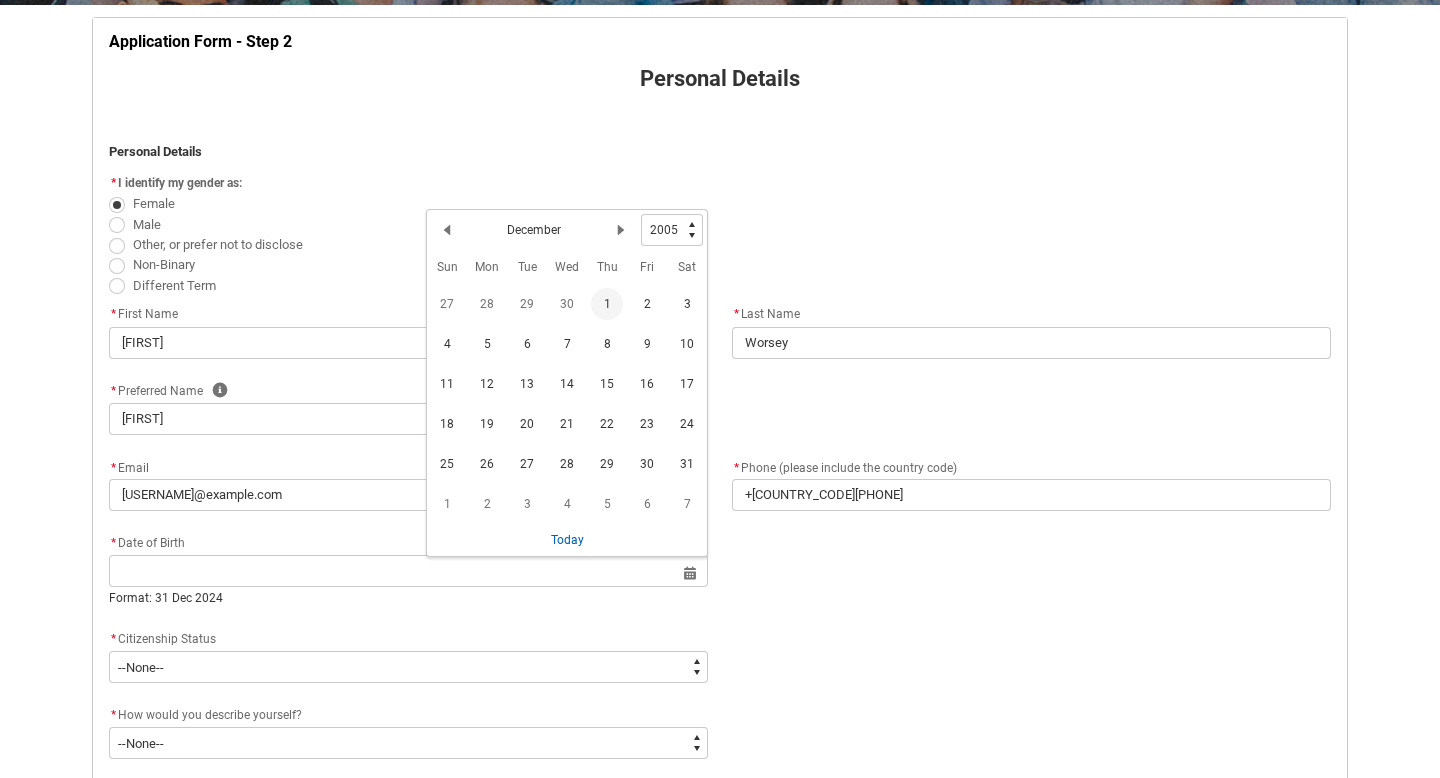click on "1" 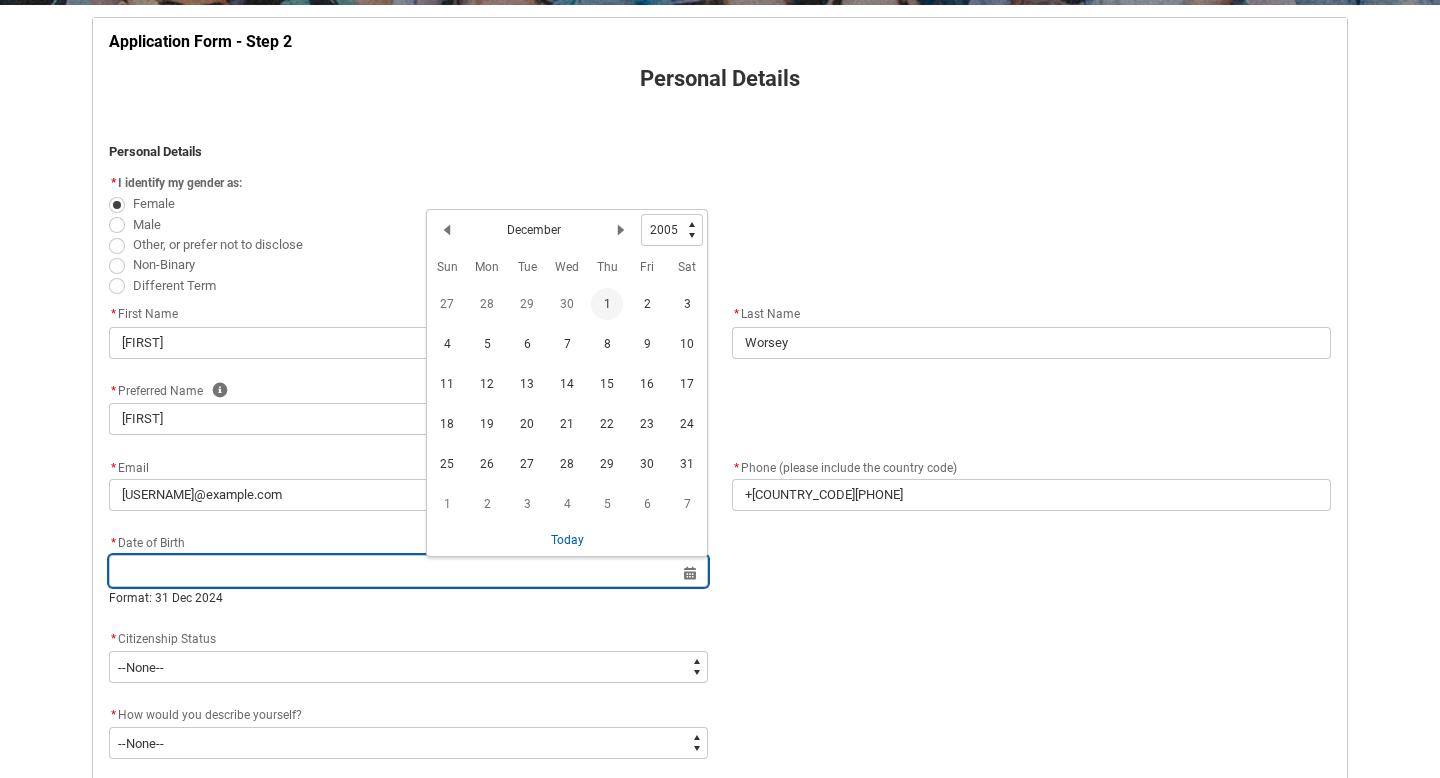 type on "[YEAR]-[MONTH]-[DATE]" 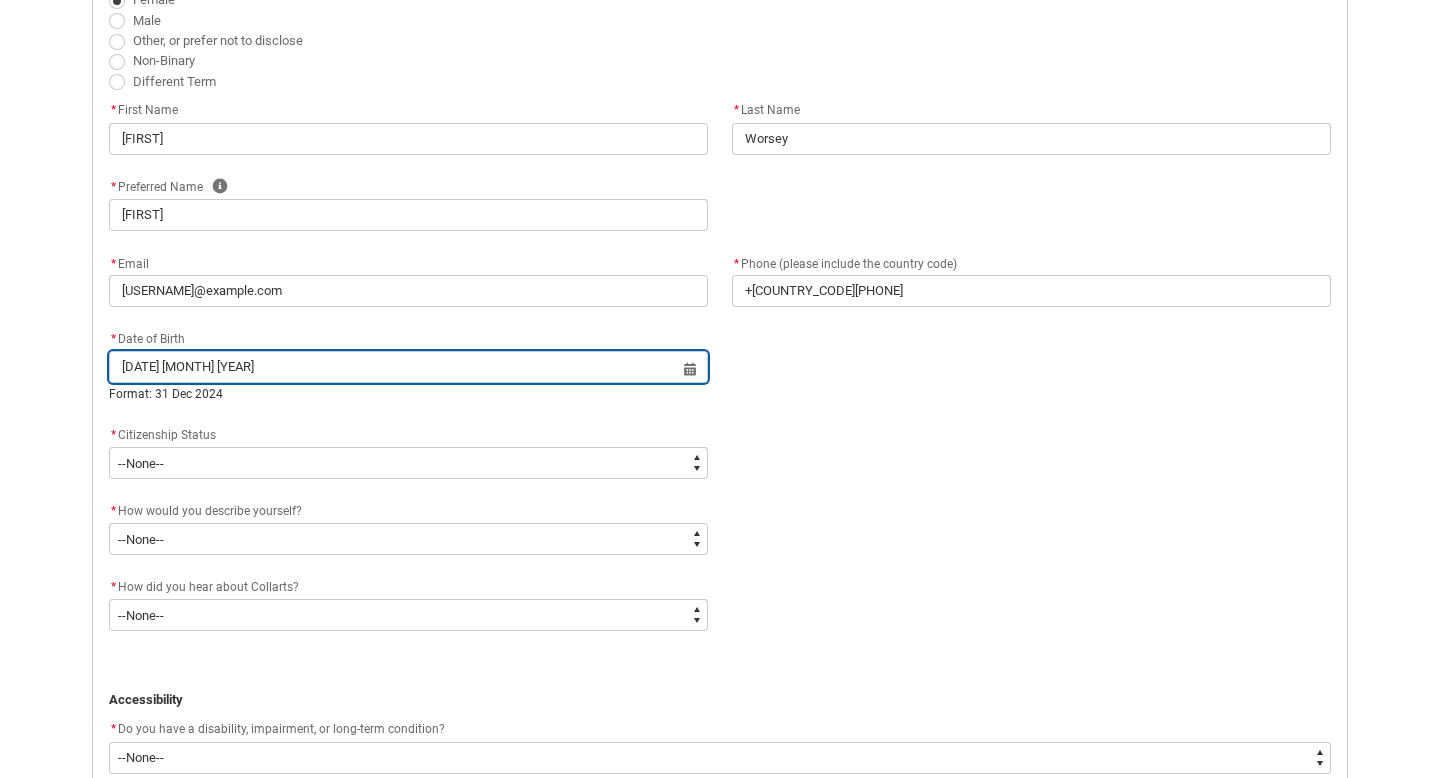 scroll, scrollTop: 602, scrollLeft: 0, axis: vertical 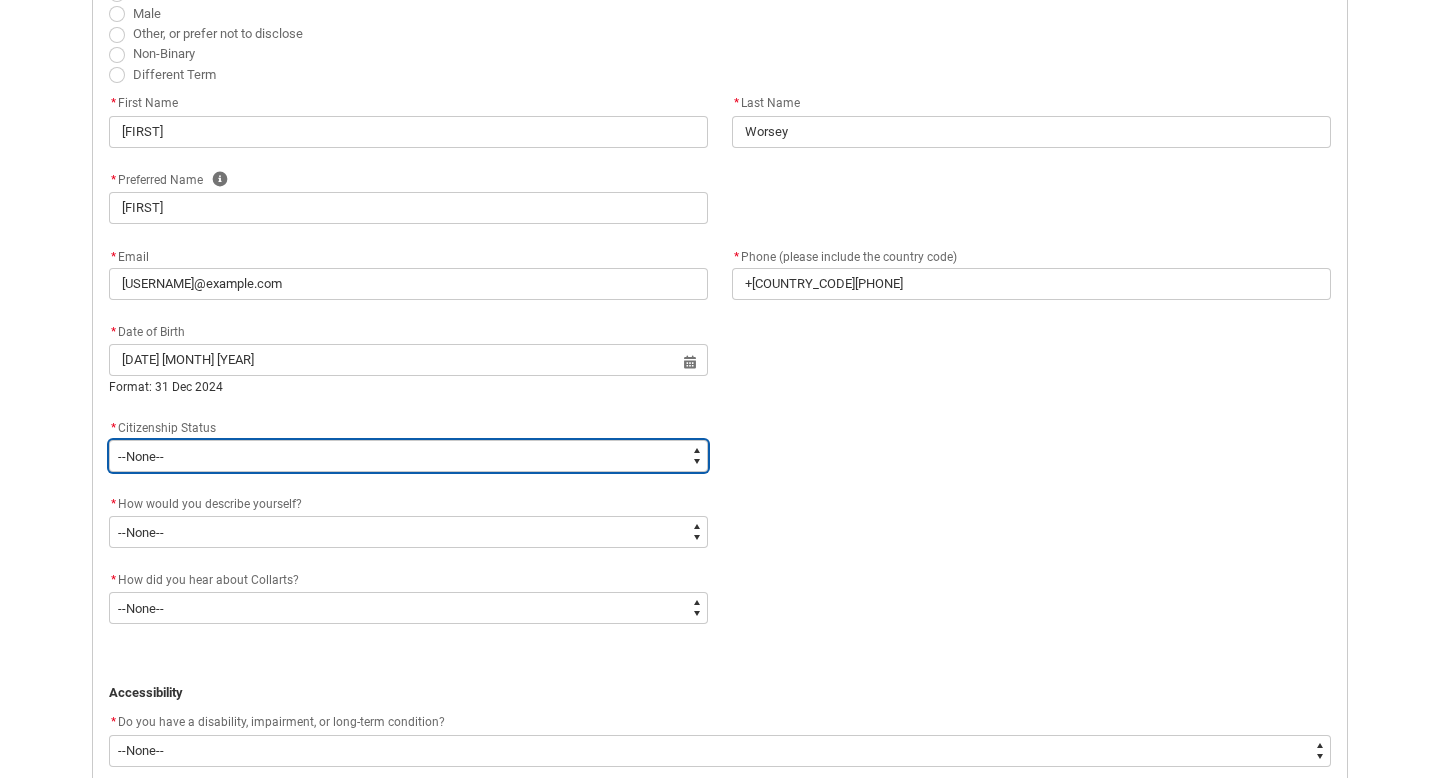 click on "[COUNTRY] [COUNTRY] [COUNTRY] [COUNTRY] [COUNTRY] [COUNTRY]" at bounding box center [408, 456] 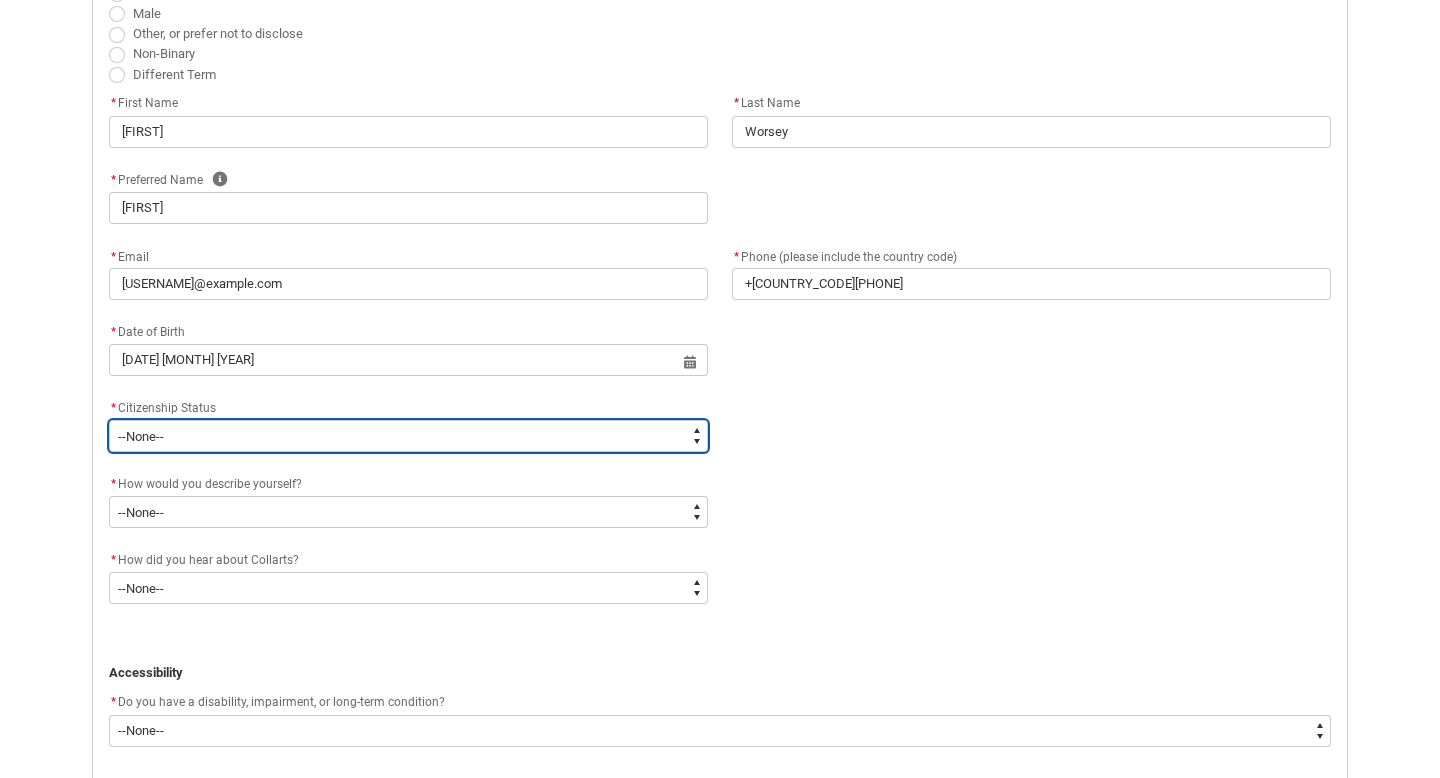 type on "Citizenship.1" 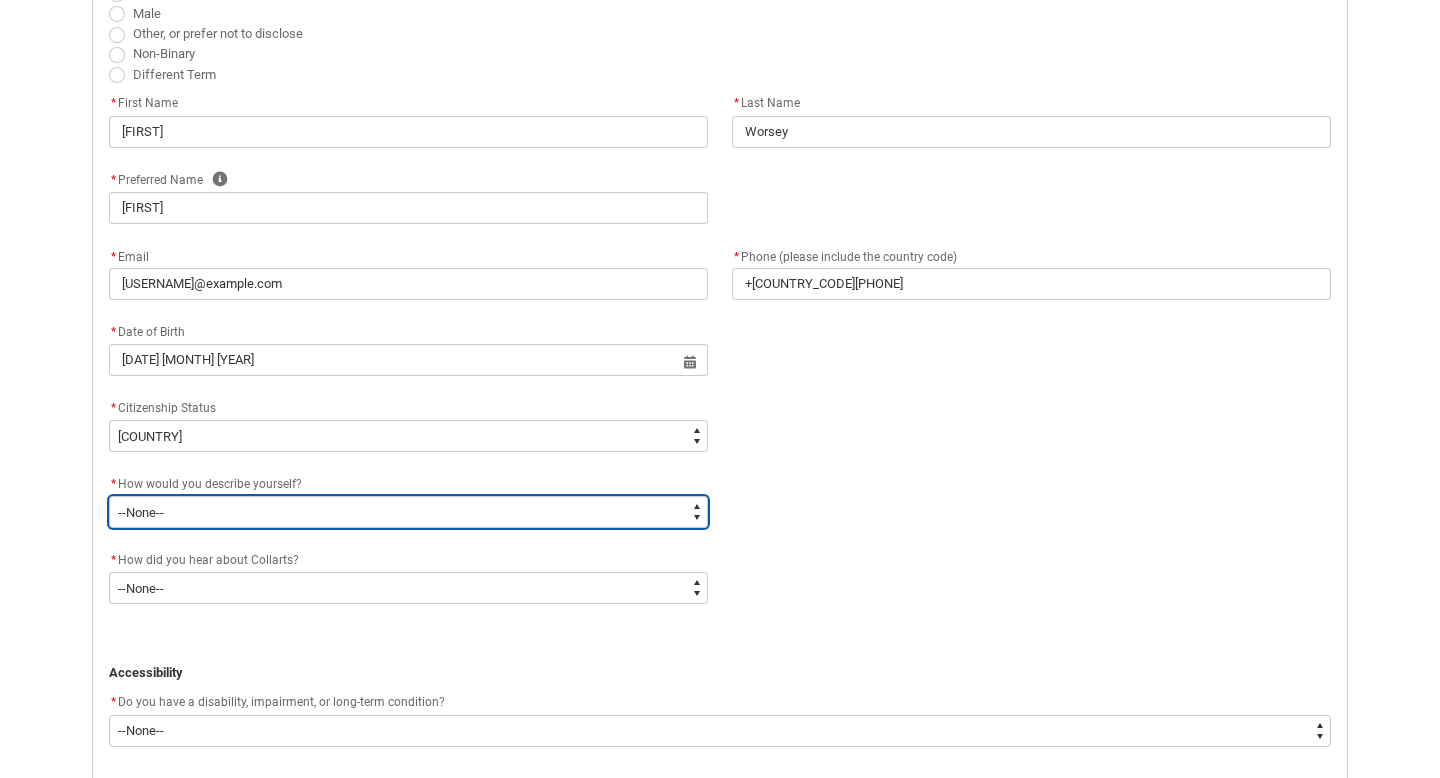 click on "--None-- I'm currently in Year 12 and planning what I'll do after school I've completed Year 12 I took some time off after high school and want to return to study I'm looking to transfer from another college/university I'm looking for a career change I'm already in the industry/have a qualification and am looking to extend my skills" at bounding box center [408, 512] 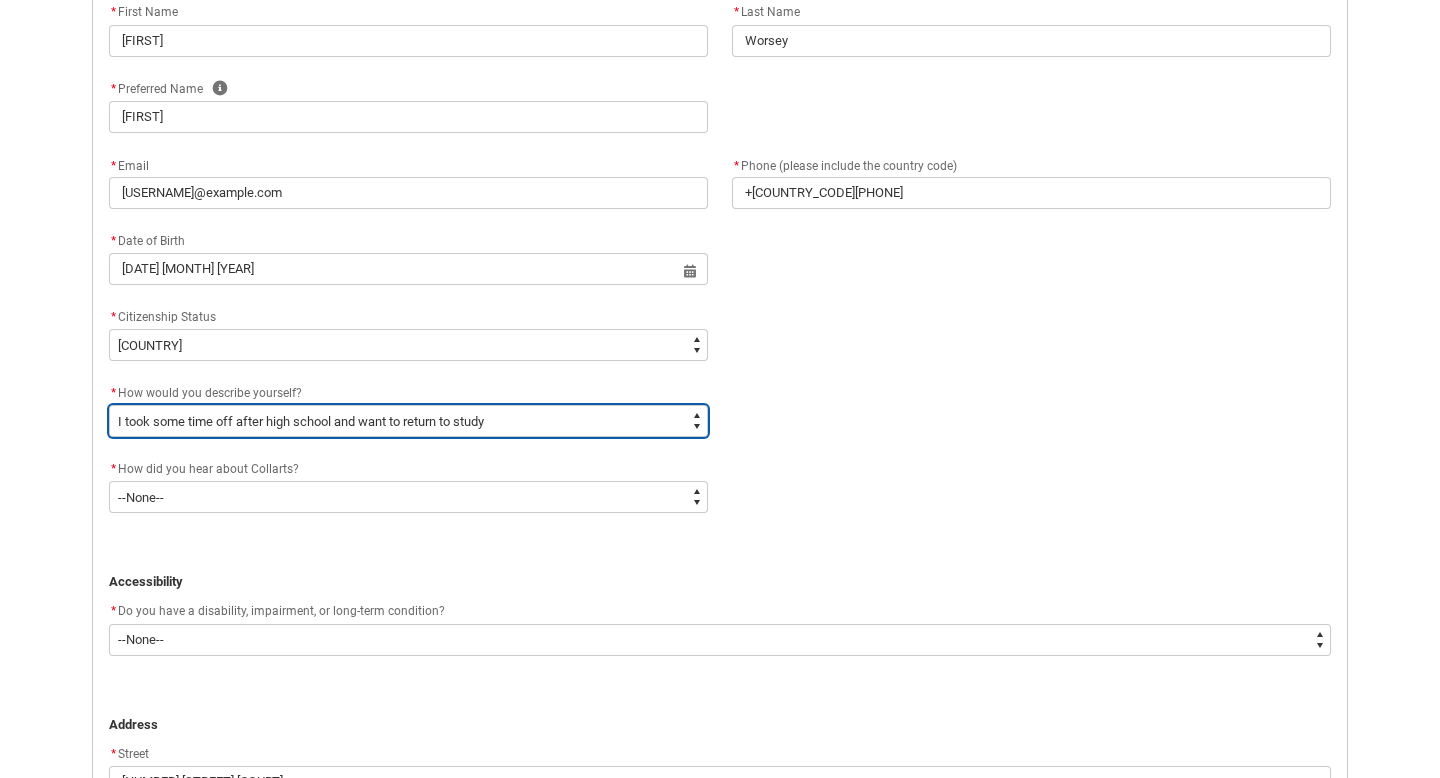 scroll, scrollTop: 737, scrollLeft: 0, axis: vertical 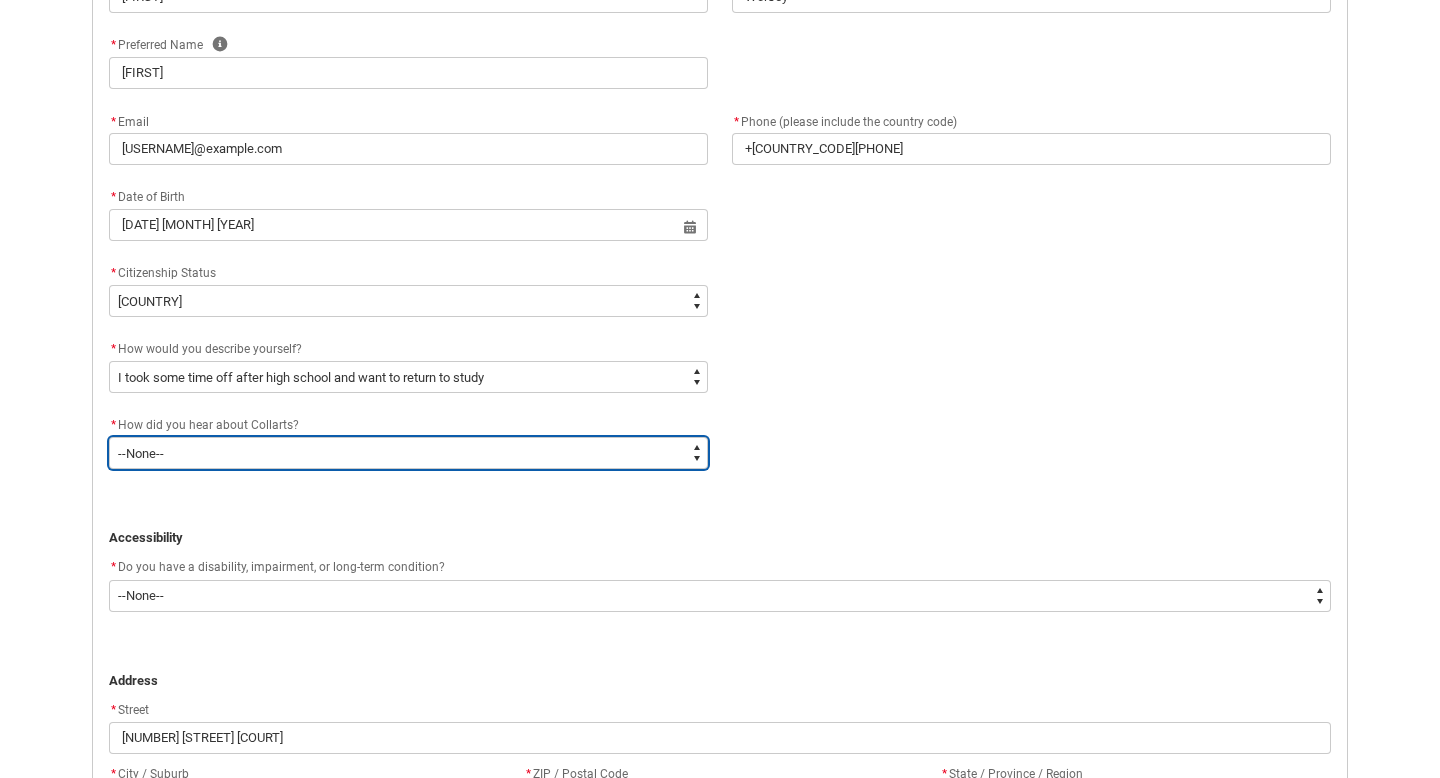 click on "--None-- Advertising - Facebook Advertising - Google Advertising - Instagram Advertising - YouTube Advertising - Other Career Advisor Career Expo Collarts Newsletter/Email Collarts Website Festivals/Events Freeza/Amplified In the Media Online Search (Google) Radio Signage Socials (Facebook, Instagram, TikTok, LinkedIn etc) Spotify VET course at school VTAC Word of mouth Workshops at Collarts Workshops at school Other" at bounding box center [408, 453] 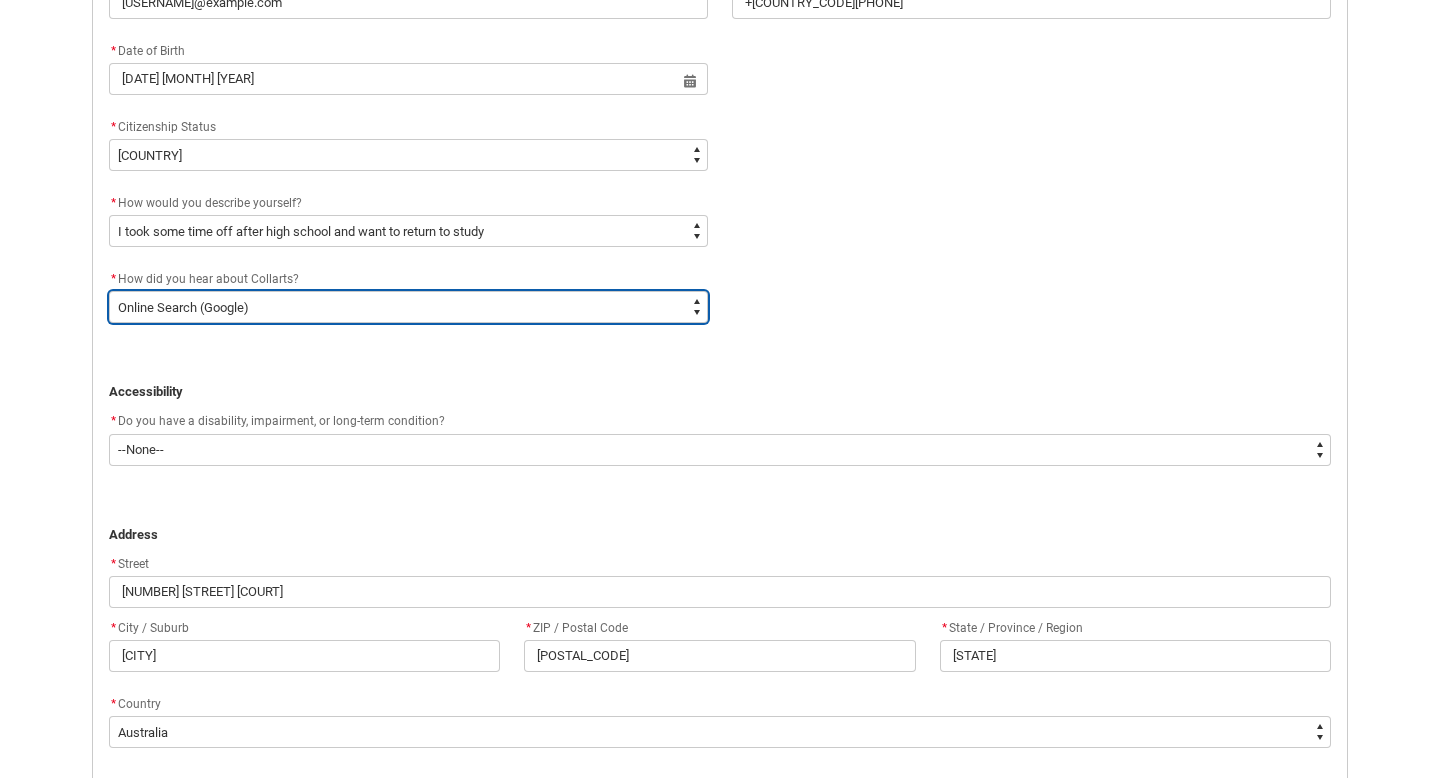 scroll, scrollTop: 886, scrollLeft: 0, axis: vertical 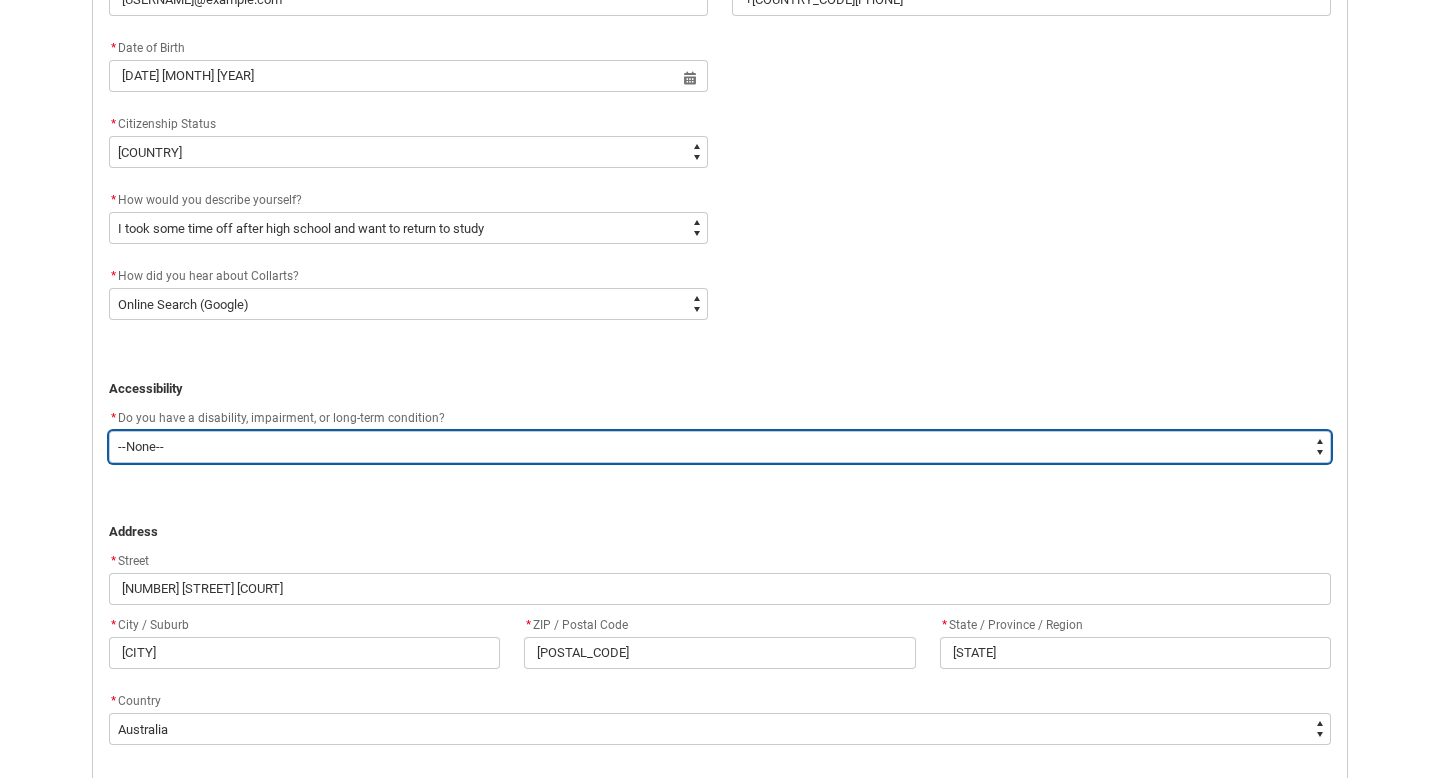 click on "--None-- Yes No" at bounding box center [720, 447] 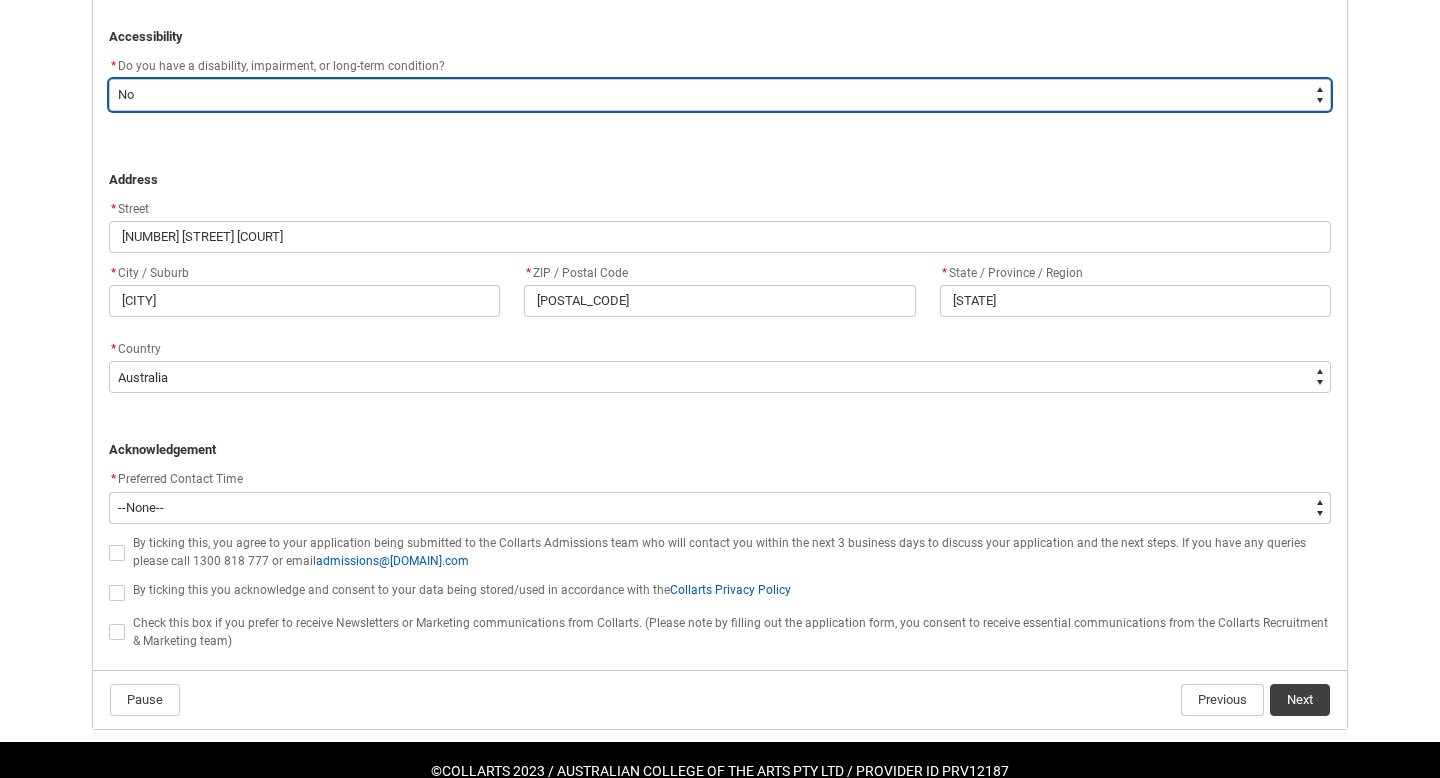 scroll, scrollTop: 1283, scrollLeft: 0, axis: vertical 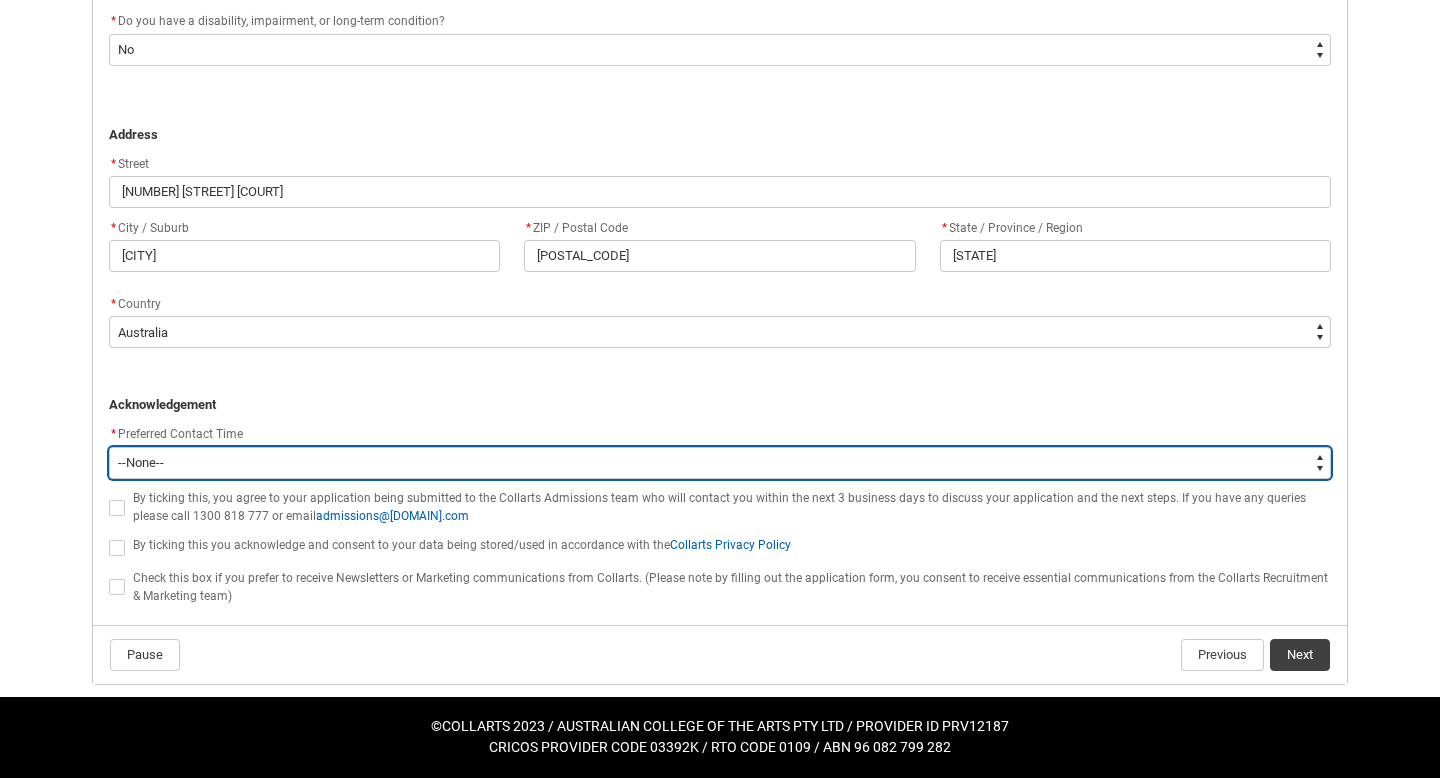 click on "--None-- Morning (9:00AM-12:00PM) Afternoon (12:00PM-5:00PM)" at bounding box center [720, 463] 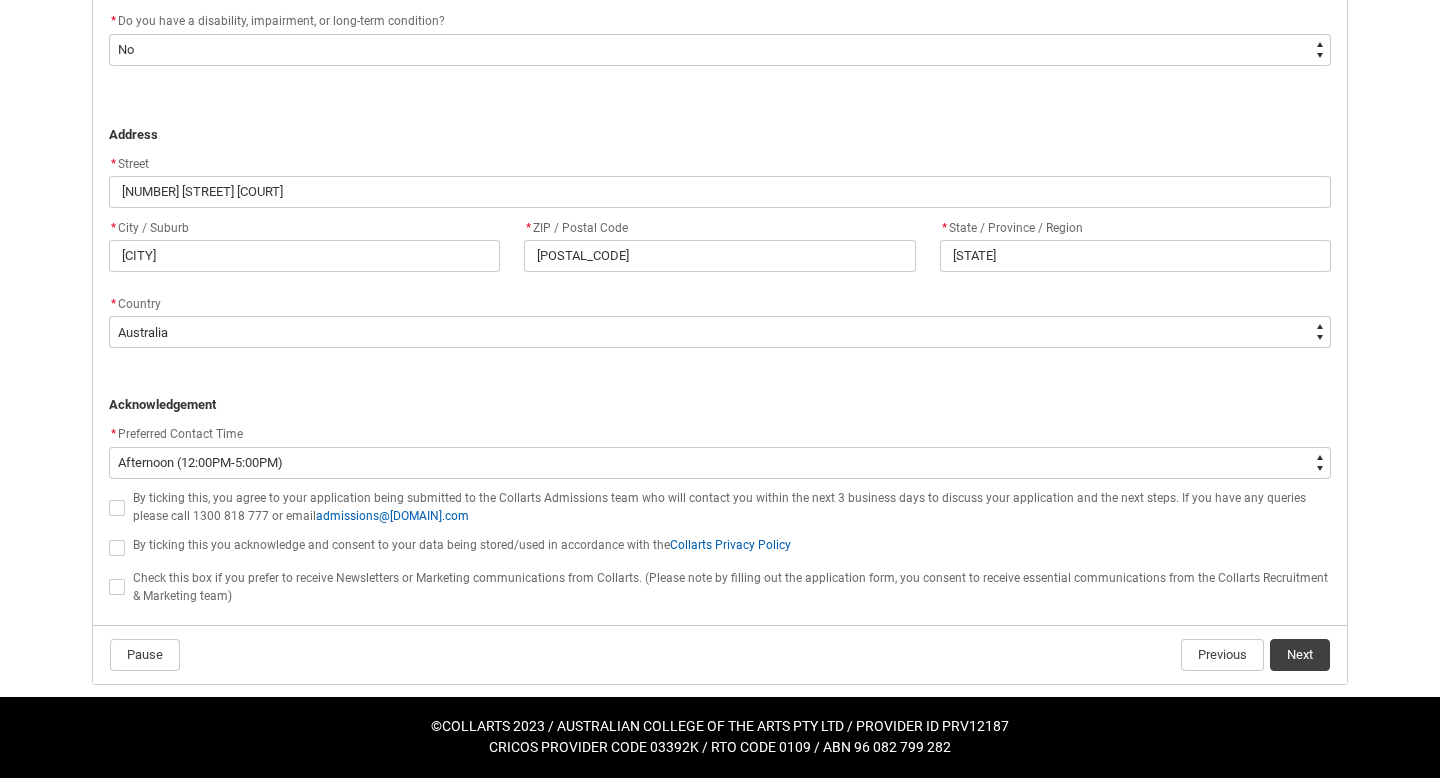 click on "By ticking this, you agree to your application being submitted to the Collarts Admissions team who will contact you within the next 3 business days to discuss your application and the next steps. If you have any queries please call 1300 818 777 or email  admissions@example.com" at bounding box center (719, 507) 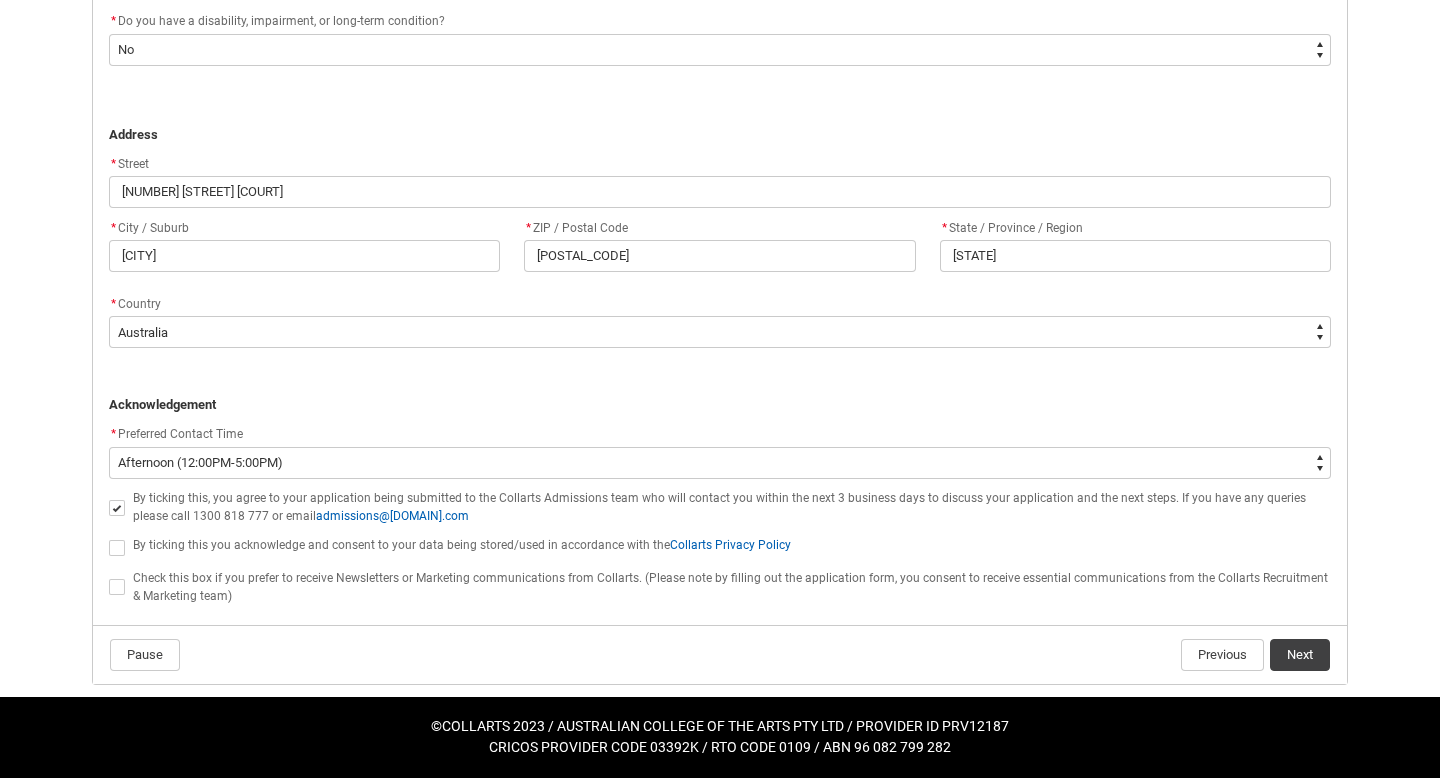 checkbox on "true" 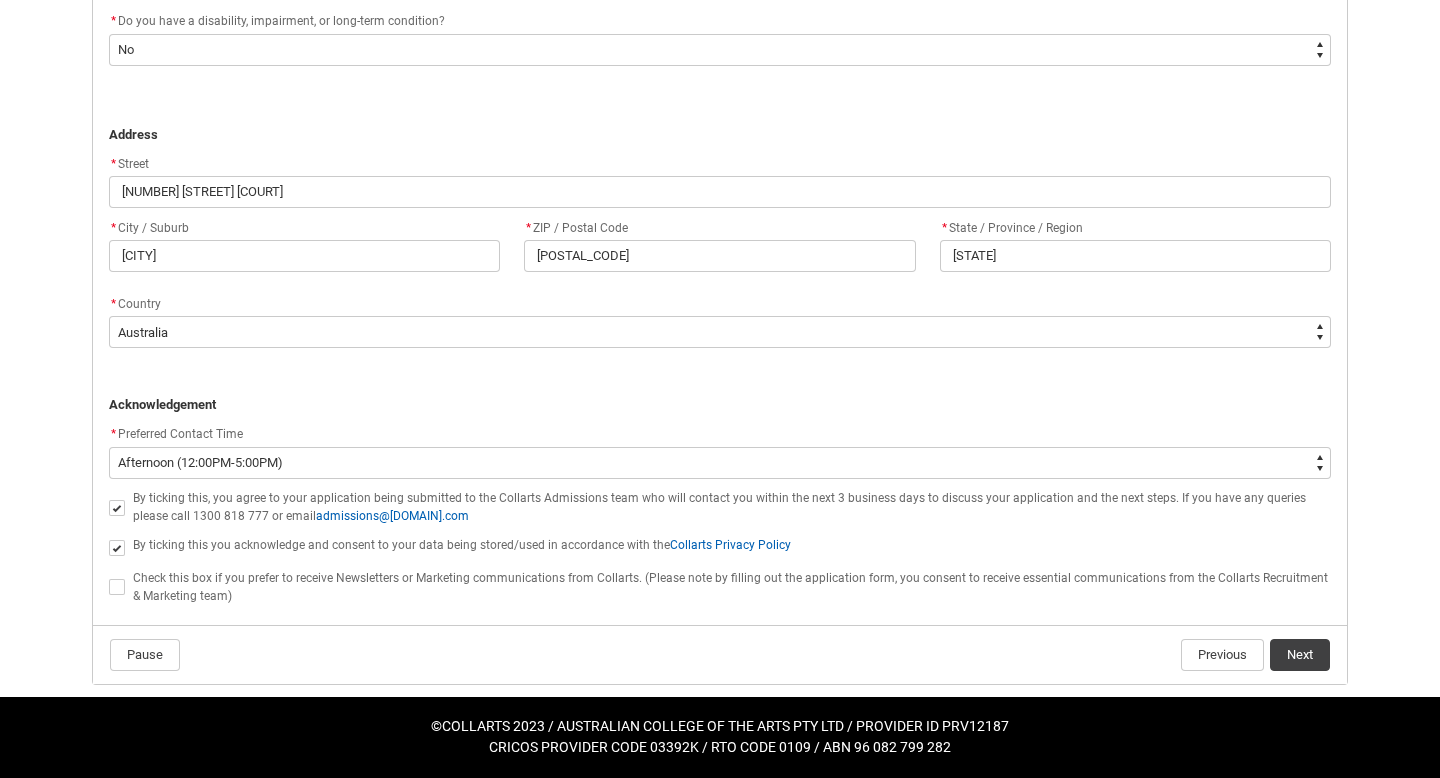 checkbox on "true" 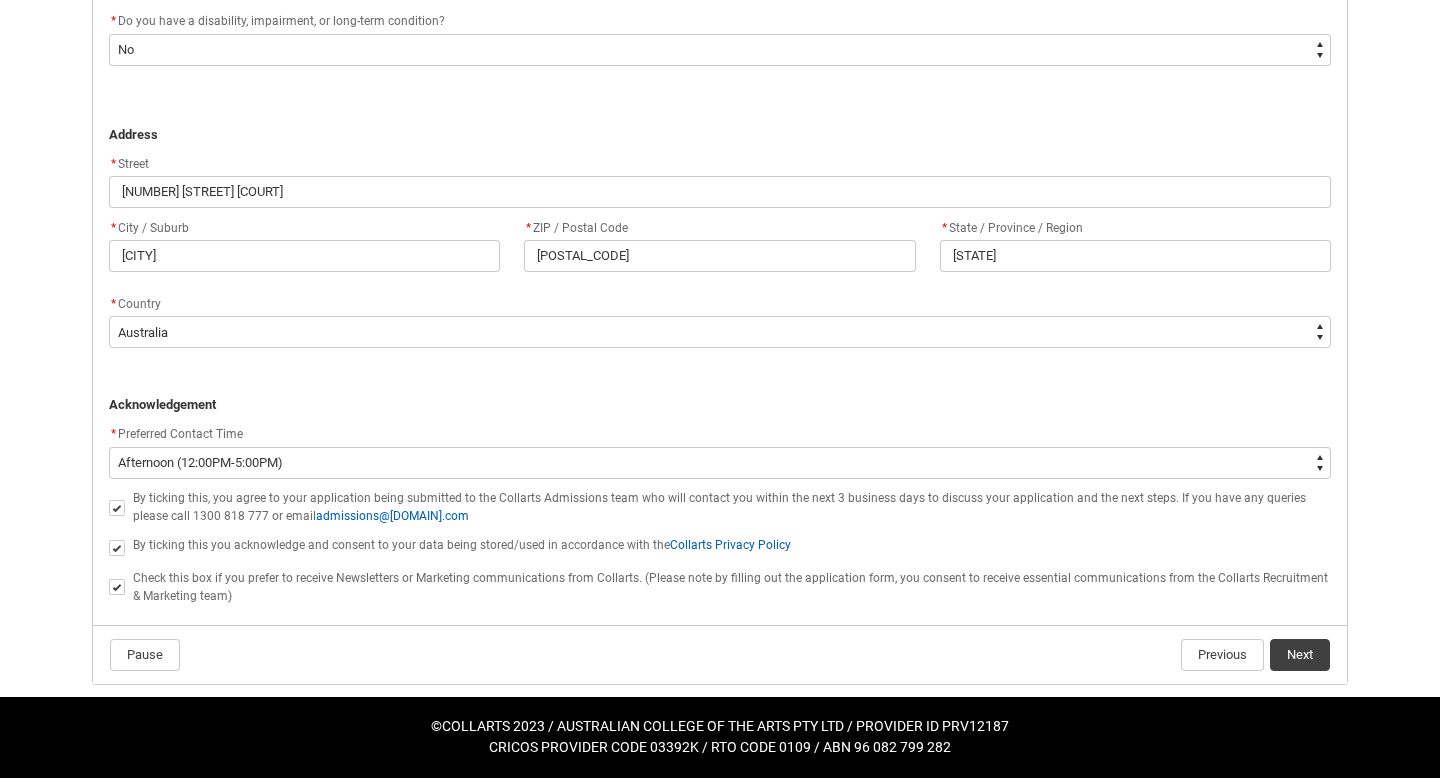 checkbox on "true" 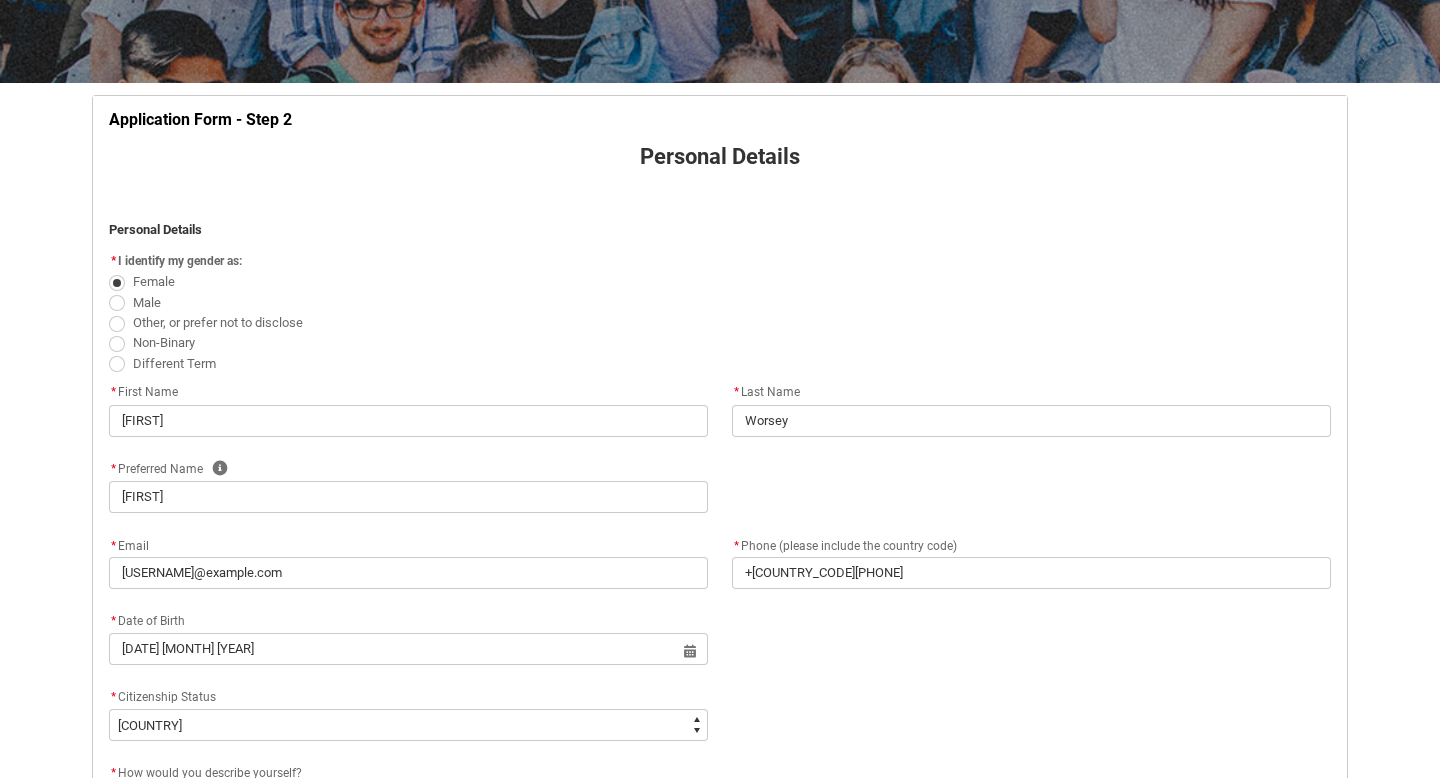 scroll, scrollTop: 1283, scrollLeft: 0, axis: vertical 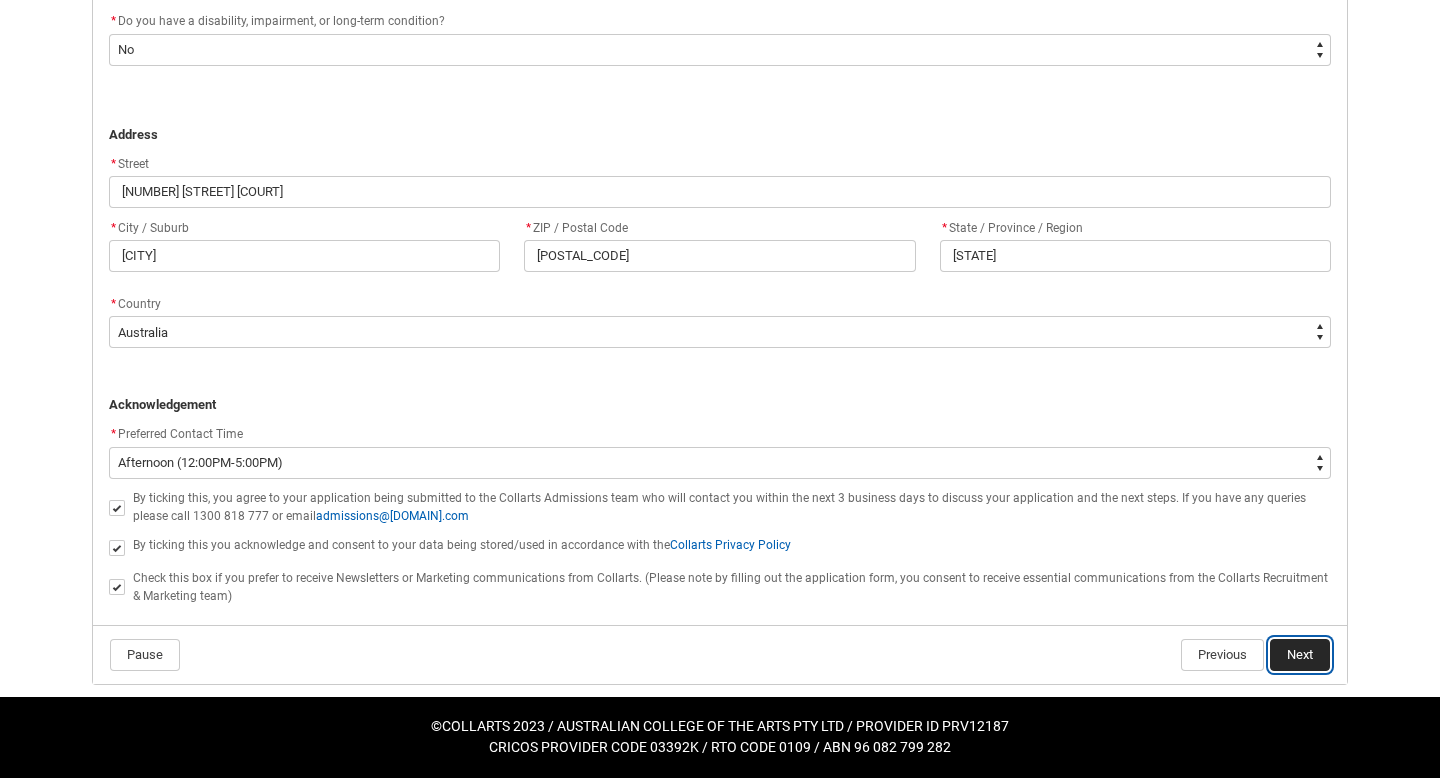 click on "Next" 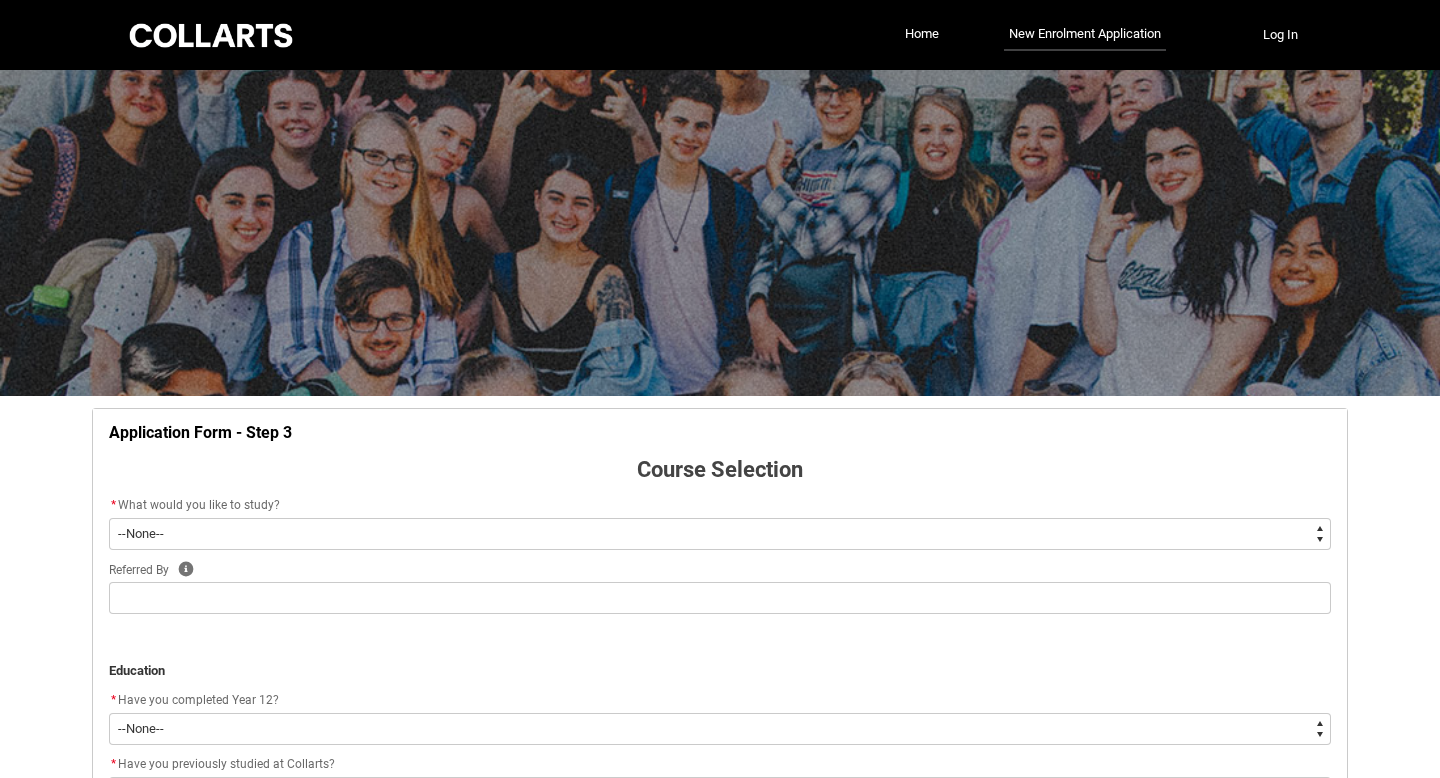 scroll, scrollTop: 209, scrollLeft: 0, axis: vertical 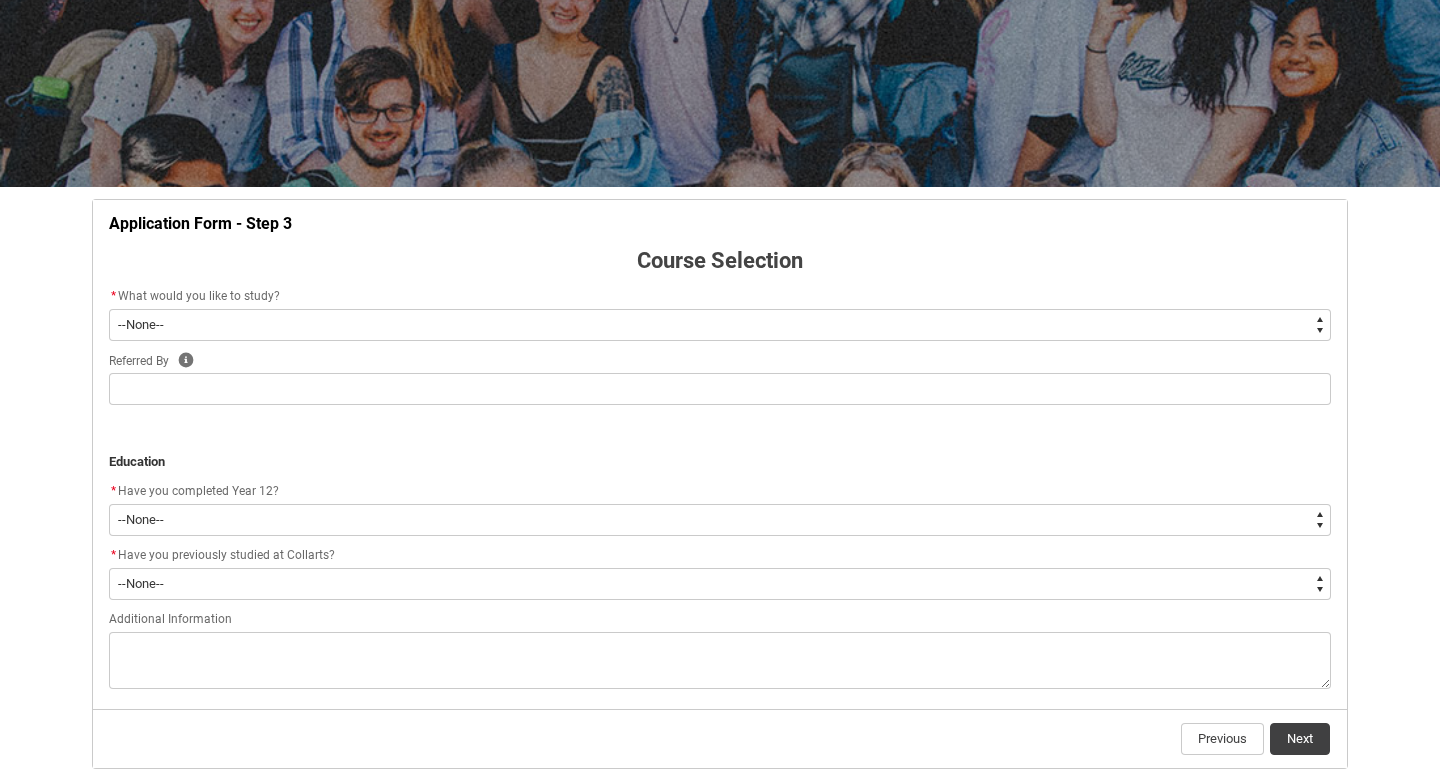 click on "--None-- Diploma Bachelor Post Graduate" at bounding box center (720, 325) 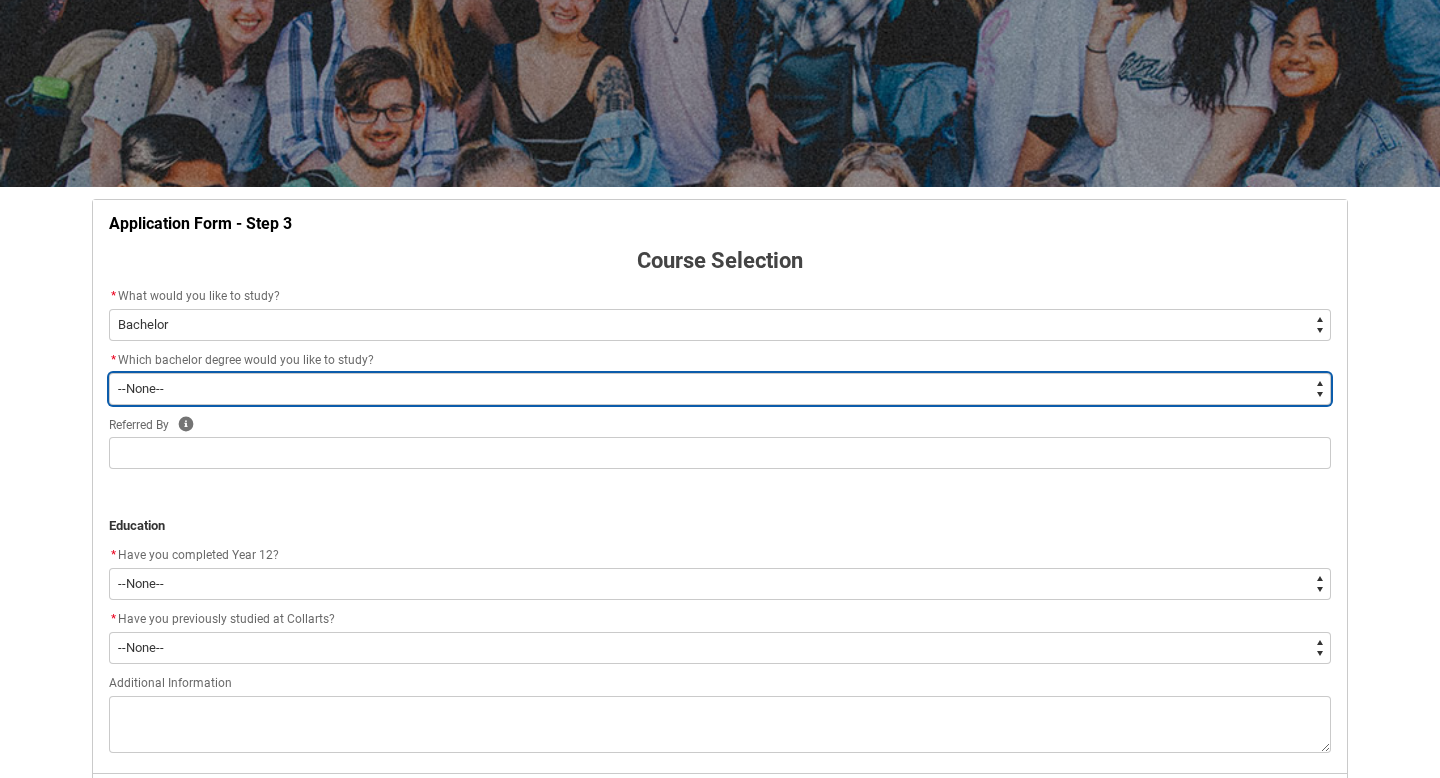 click on "--None-- Bachelor of [FIELD] Bachelor of Applied Business ([FIELD]) Bachelor of Arts ([FIELD]) Bachelor of Audio Production Bachelor of Design ([FIELD] & [FIELD]) Bachelor of Digital and Social Media Bachelor of Event Management Bachelor of Fashion Marketing ([FIELD] and [FIELD]) Bachelor of Fashion Marketing ([FIELD] and [FIELD]) Bachelor of Game Design Bachelor of Graphic and Digital Design Bachelor of Journalism and New Media Bachelor of Music Performance Bachelor of Music Production Bachelor of Performing Arts ([FIELD]) Bachelor of Performing Arts ([FIELD]) Bachelor of Performing Arts ([FIELD]) Bachelor of Performing Arts ([FIELD]) Bachelor of Photography Bachelor of Screen & Media Double Degree - Bachelor of Audio Production & Bachelor of Applied Business (Entertainment Management) Double Degree - Bachelor of Design (Fashion & Sustainability) and Bachelor of Applied Business (Fashion Marketing)" at bounding box center (720, 389) 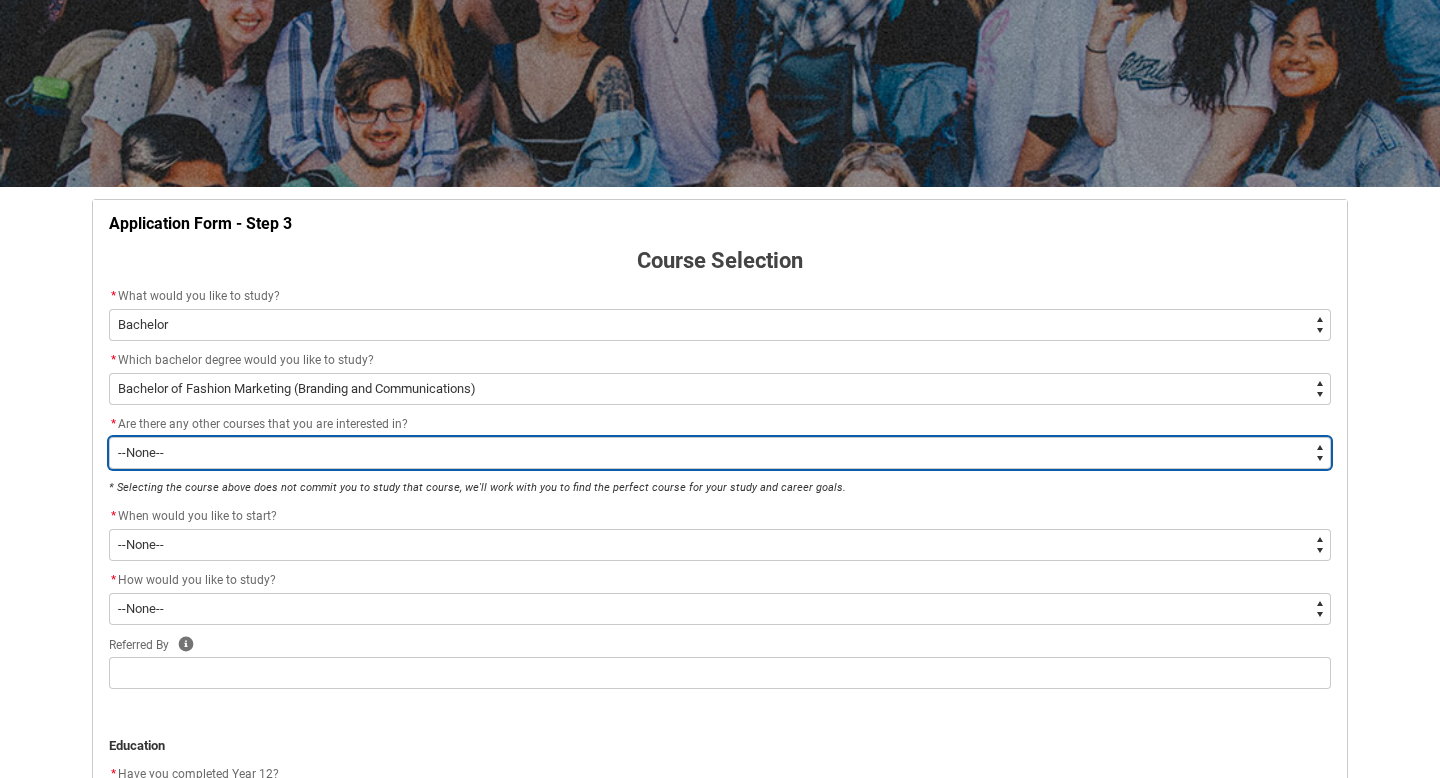 click on "--None-- Yes No" at bounding box center (720, 453) 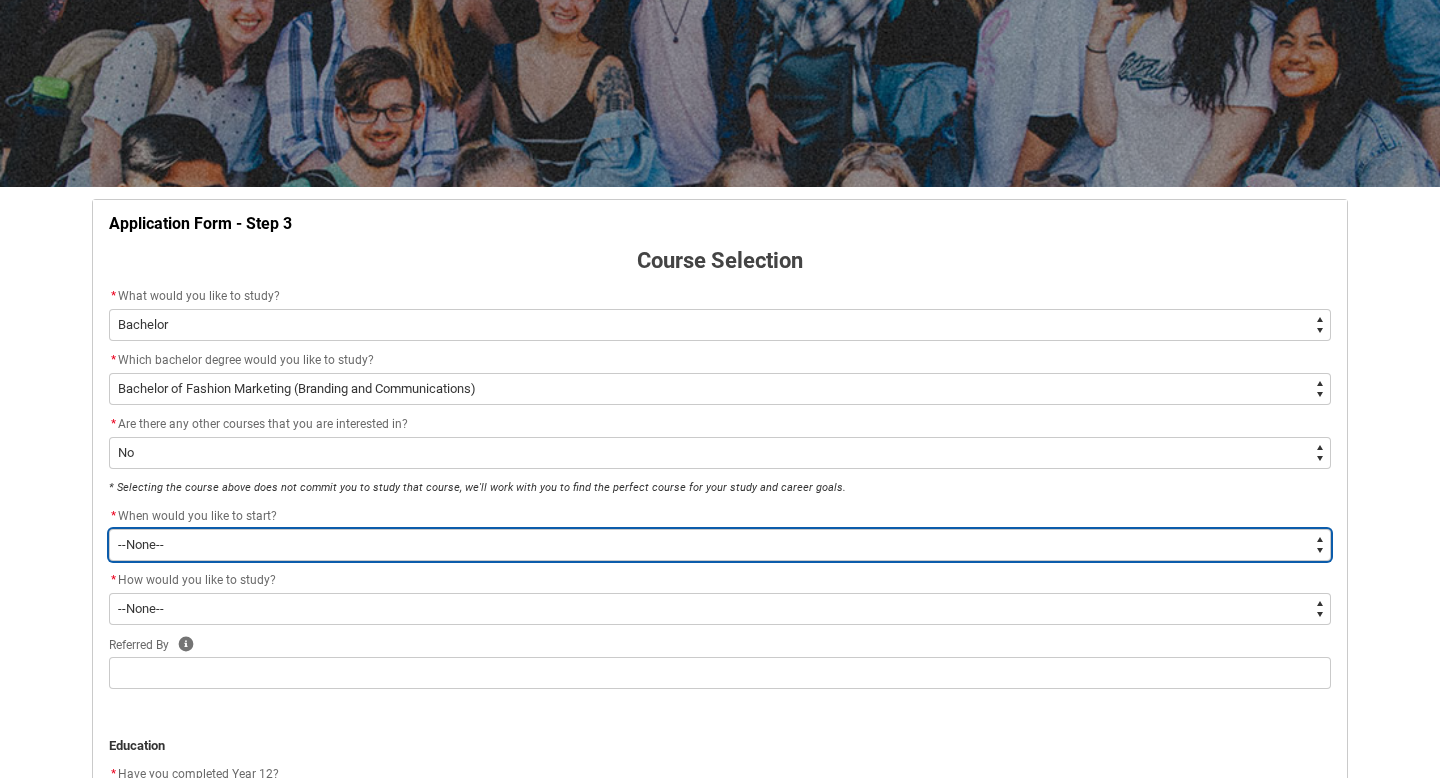 click on "--None-- [DATE] [YEAR], starting [DATE] [YEAR] [DATE] [YEAR], starting [DATE] [YEAR]" at bounding box center (720, 545) 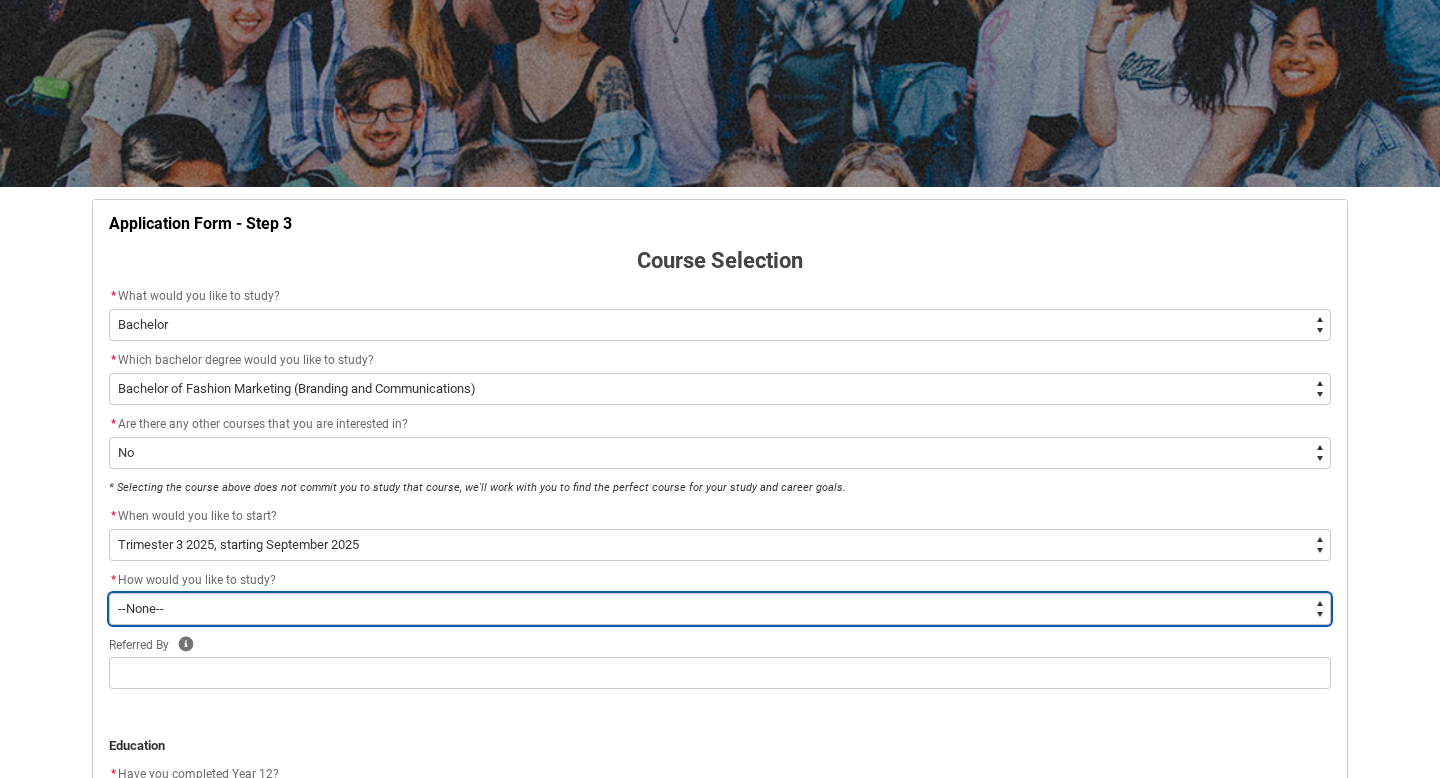 click on "--None-- On-campus Online" at bounding box center [720, 609] 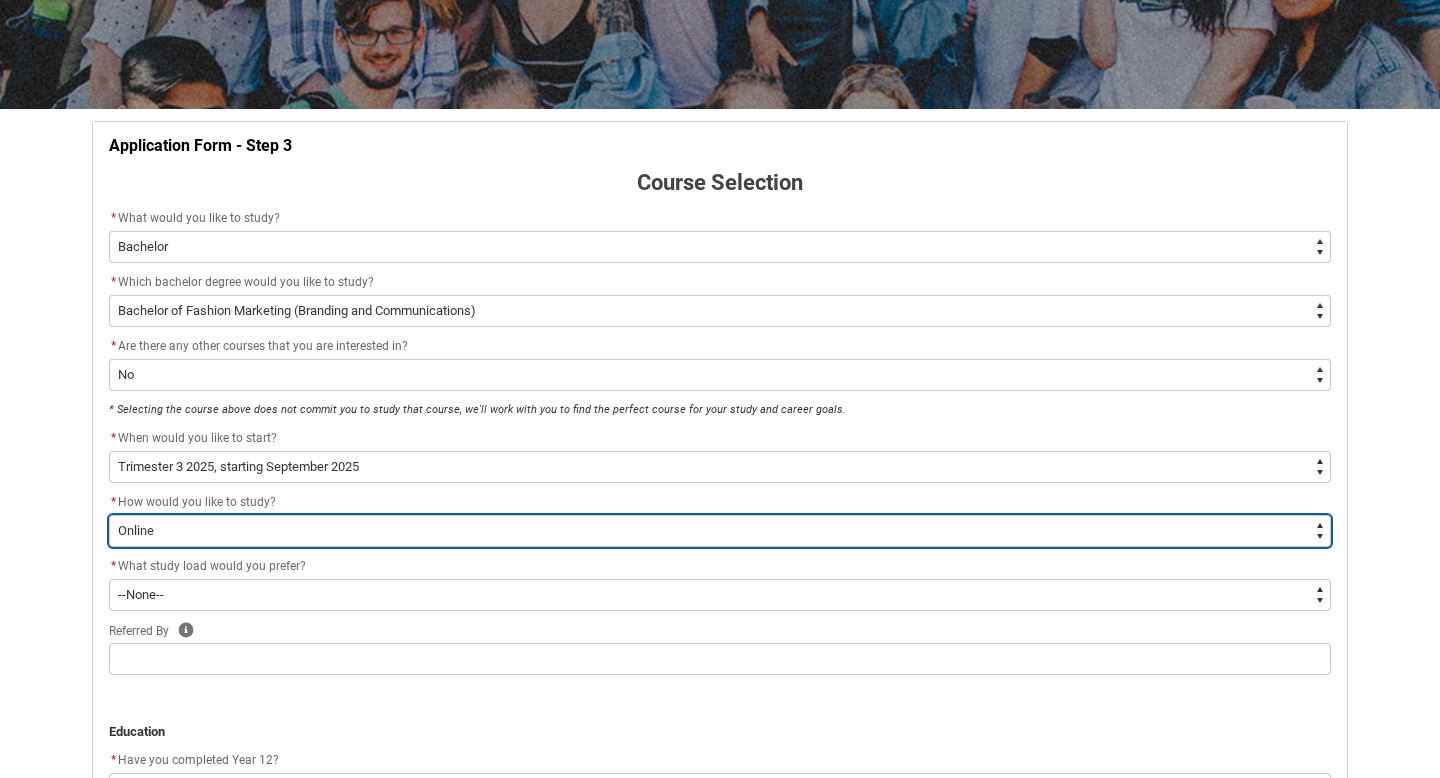scroll, scrollTop: 314, scrollLeft: 0, axis: vertical 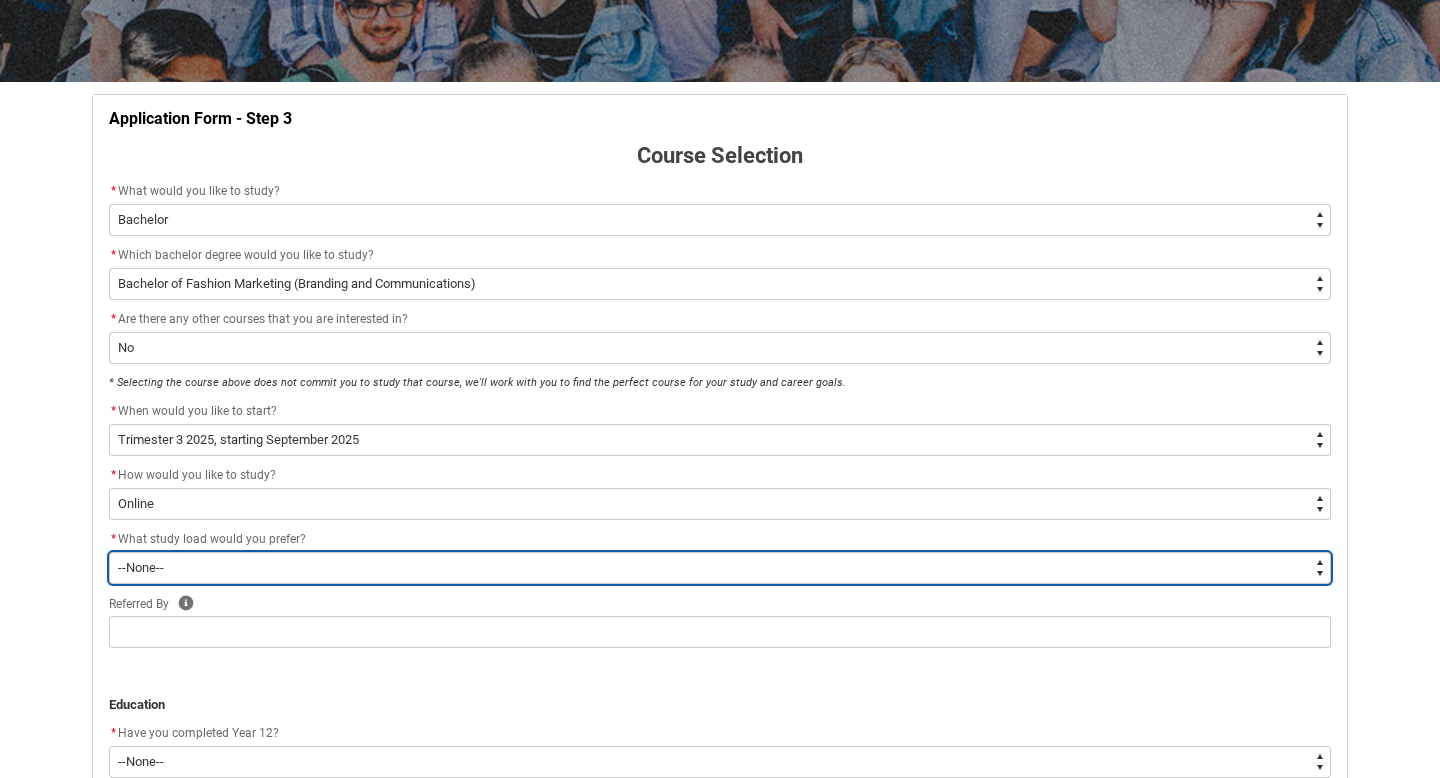 click on "--None-- Full-time Part-time" at bounding box center (720, 568) 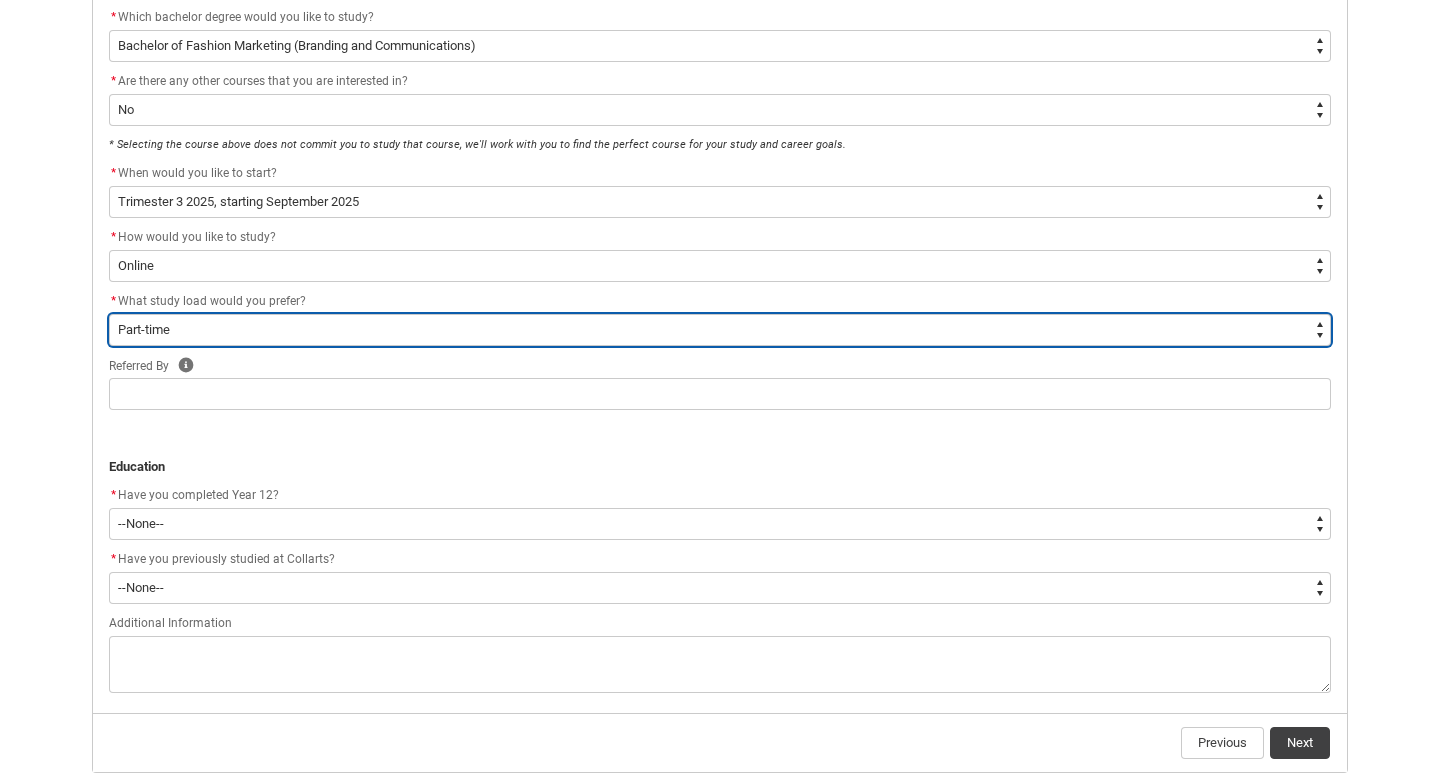 scroll, scrollTop: 570, scrollLeft: 0, axis: vertical 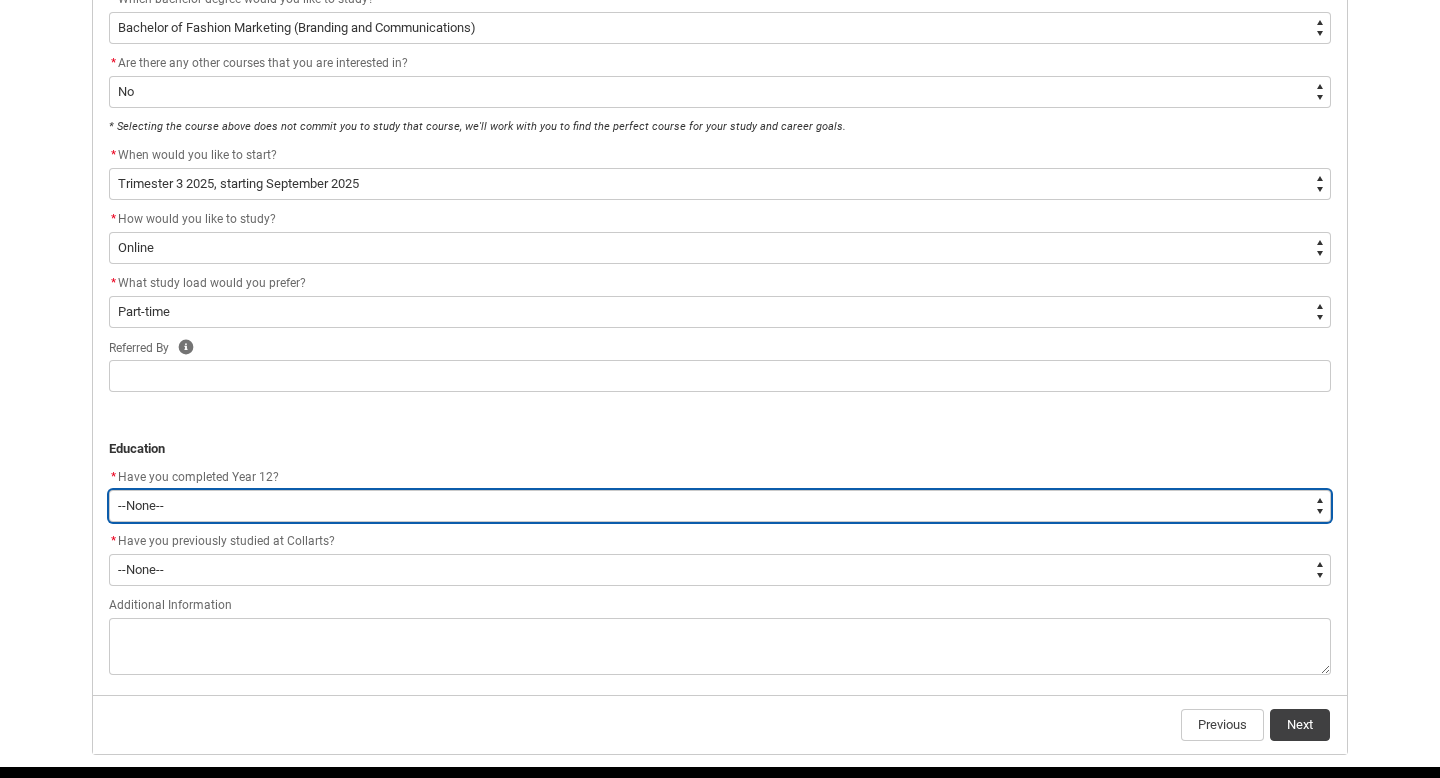 click on "--None-- Yes No Other" at bounding box center [720, 506] 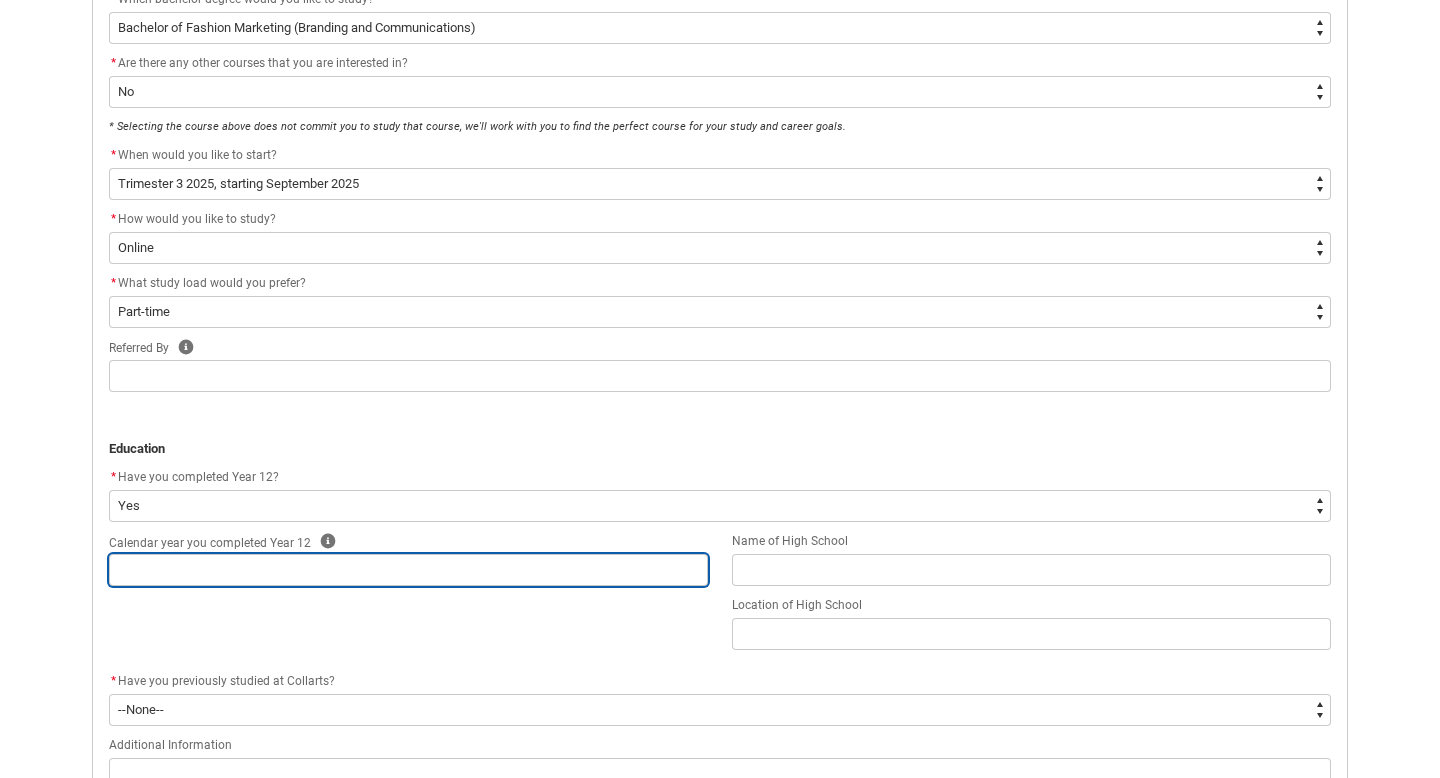 click at bounding box center [408, 570] 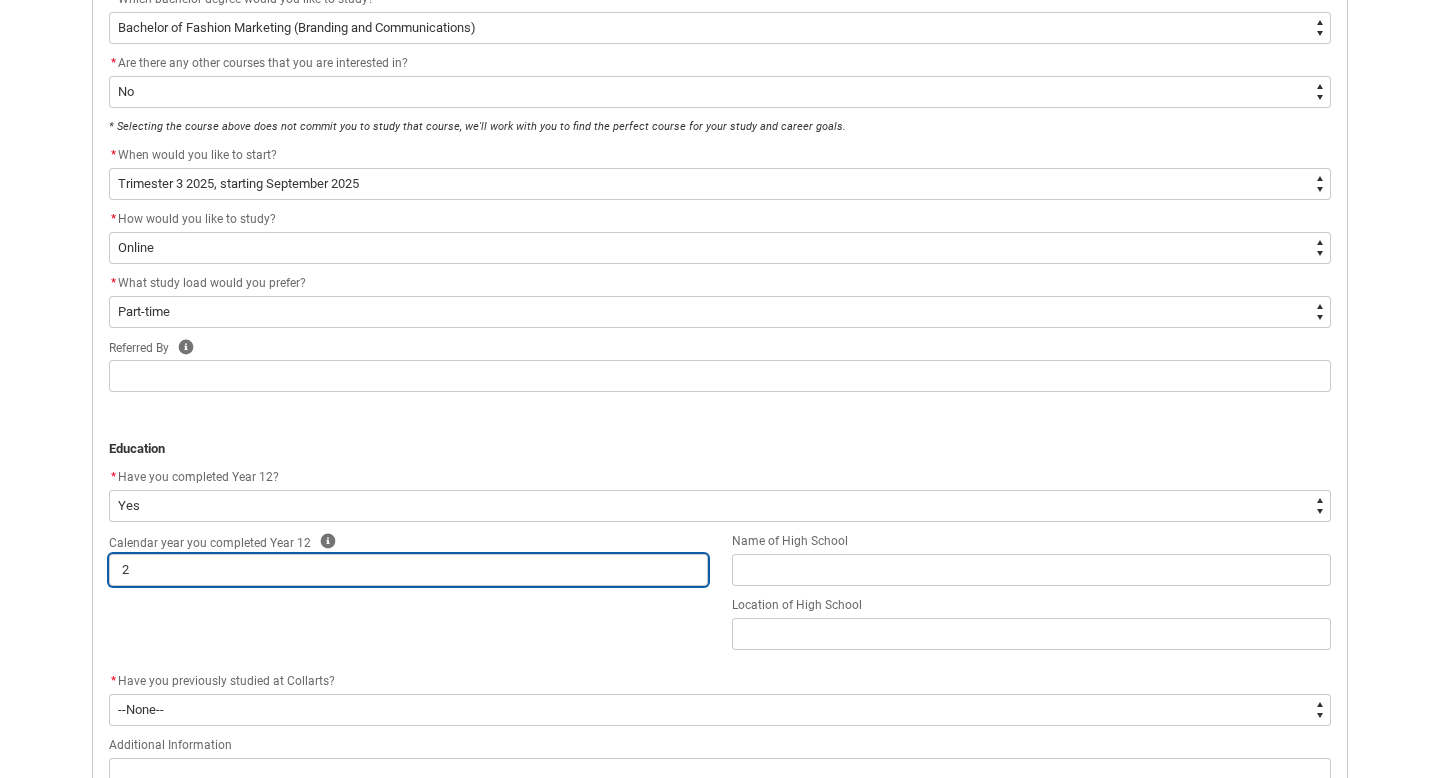 type on "20" 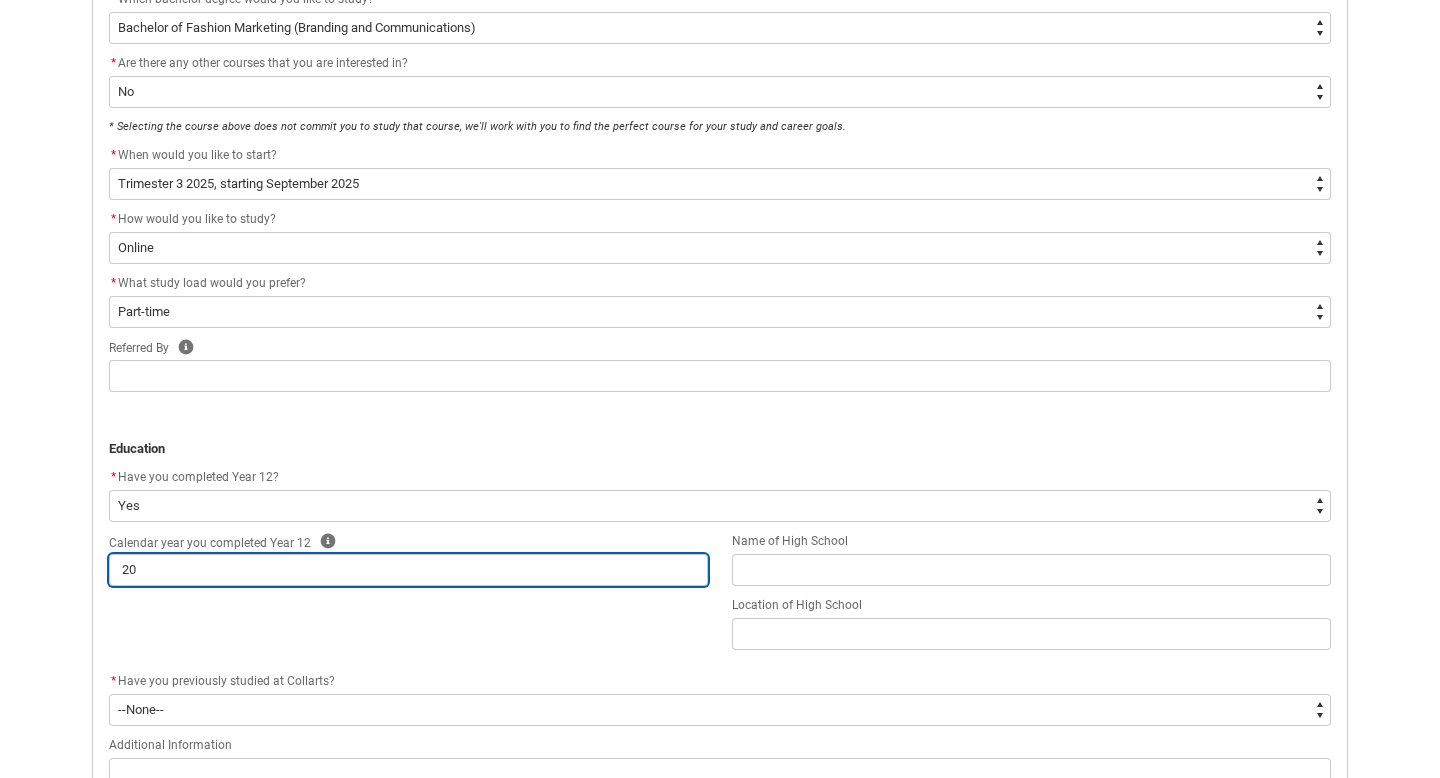 type on "202" 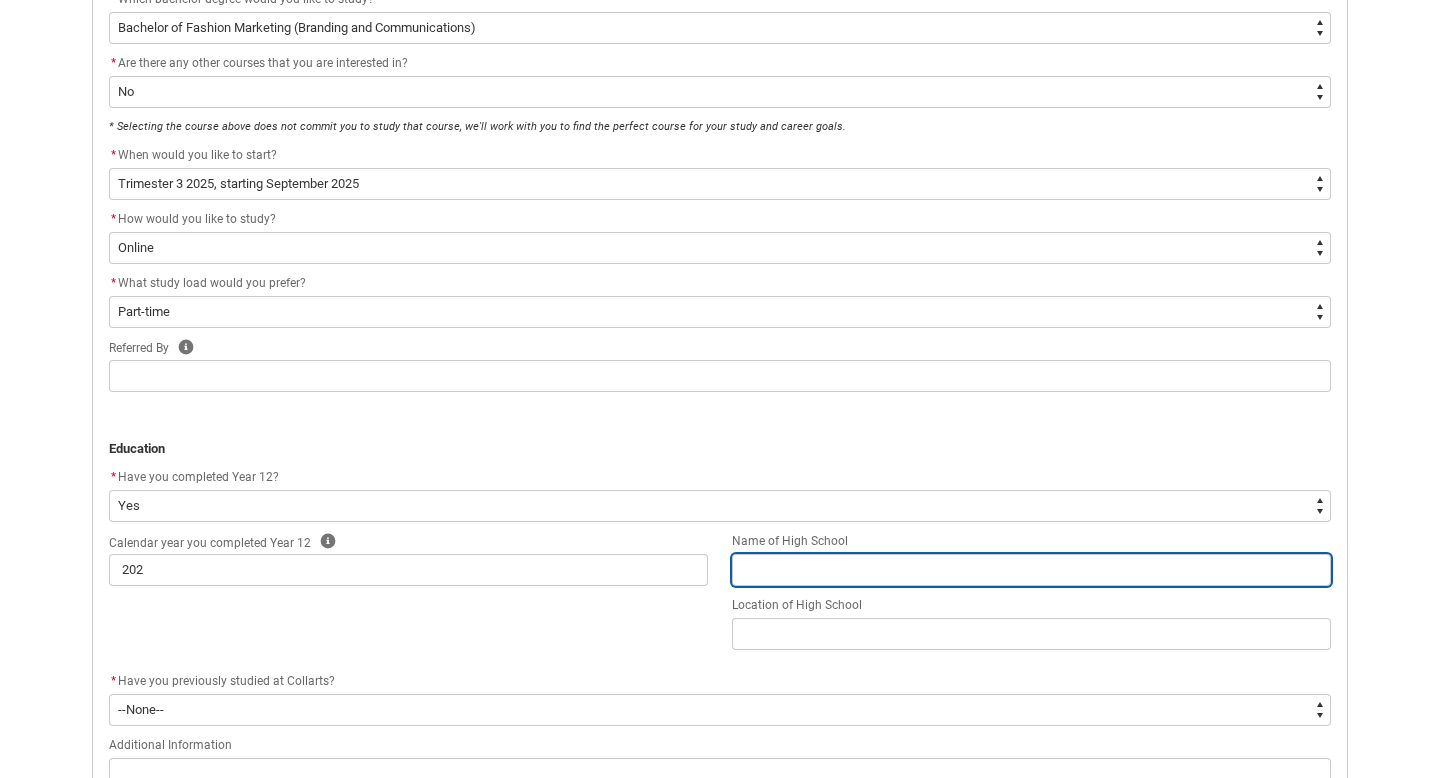 click at bounding box center [1031, 570] 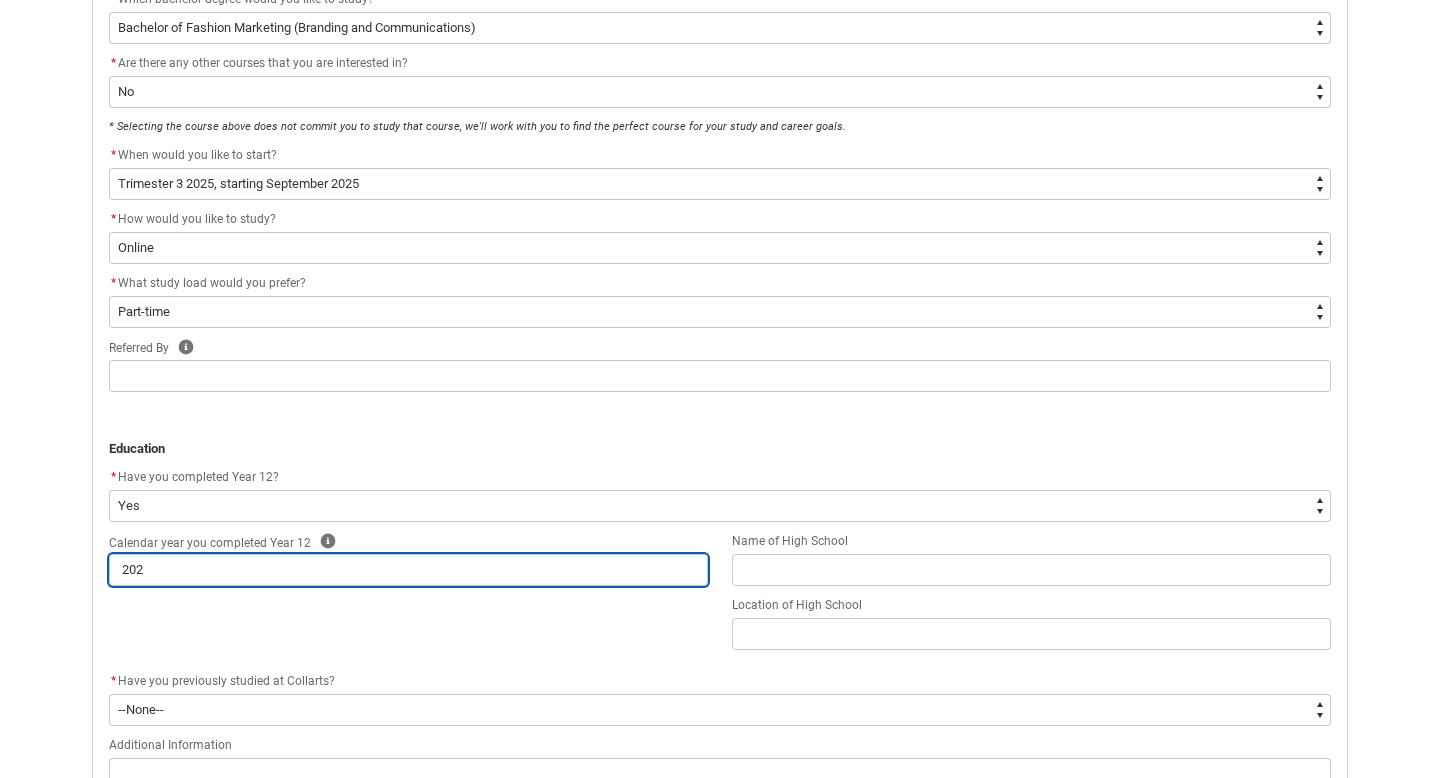 type 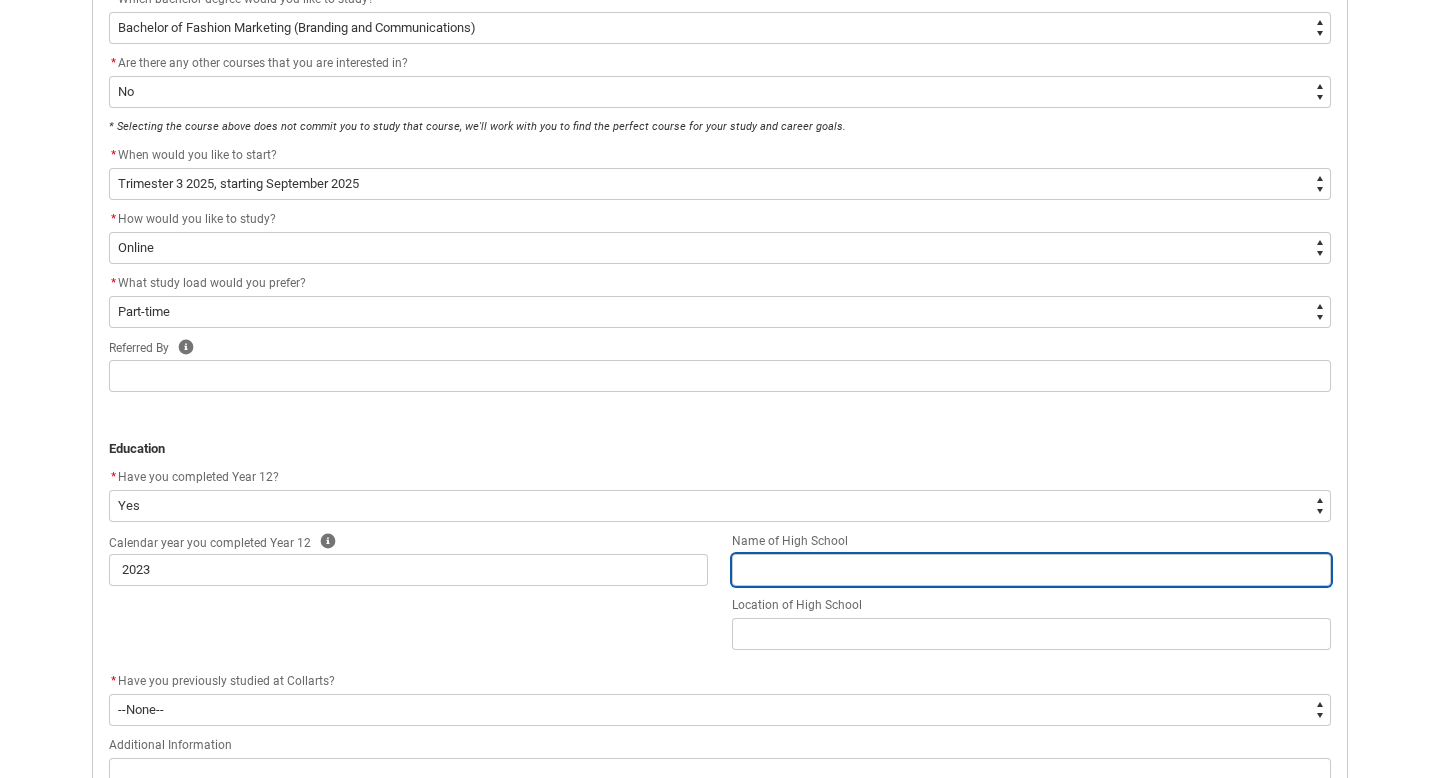 click at bounding box center [1031, 570] 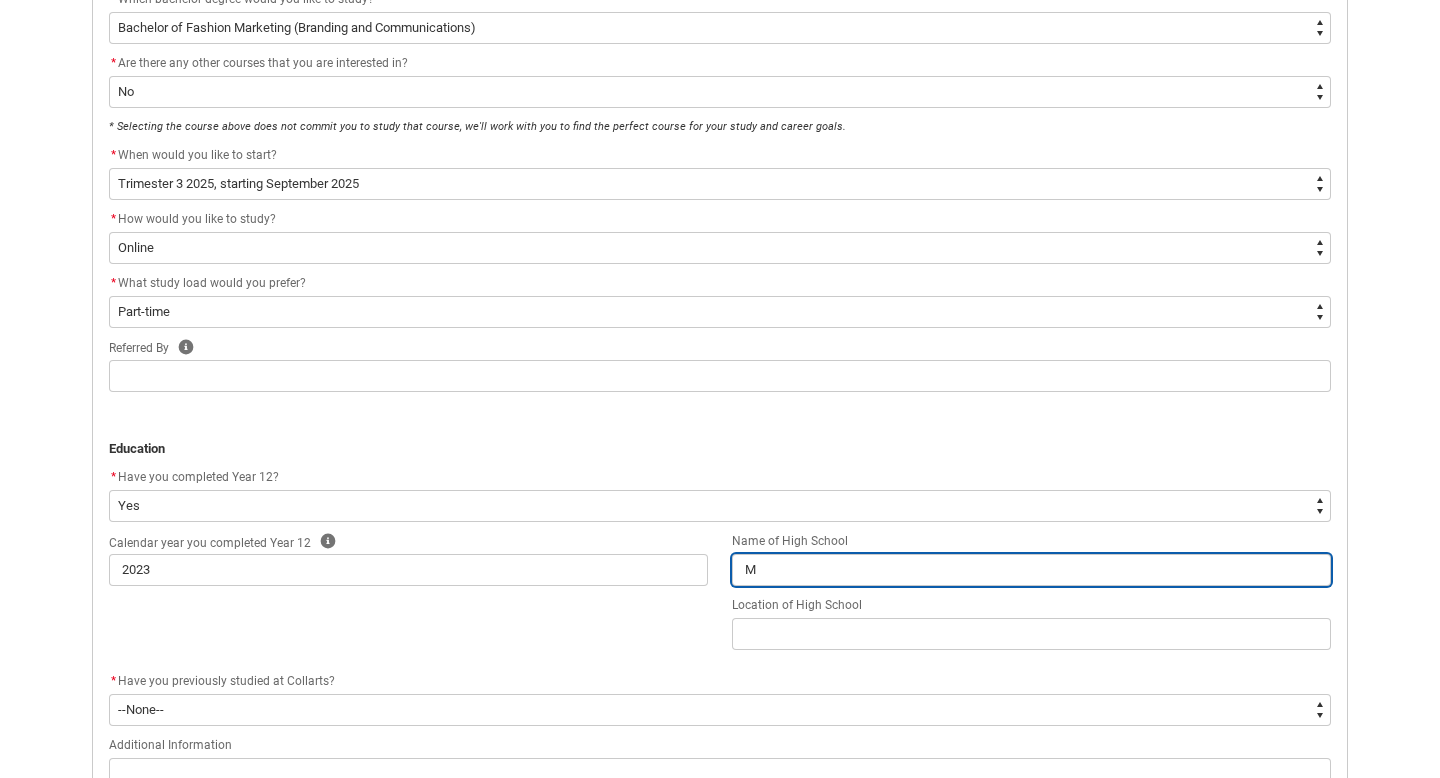 type on "Mu" 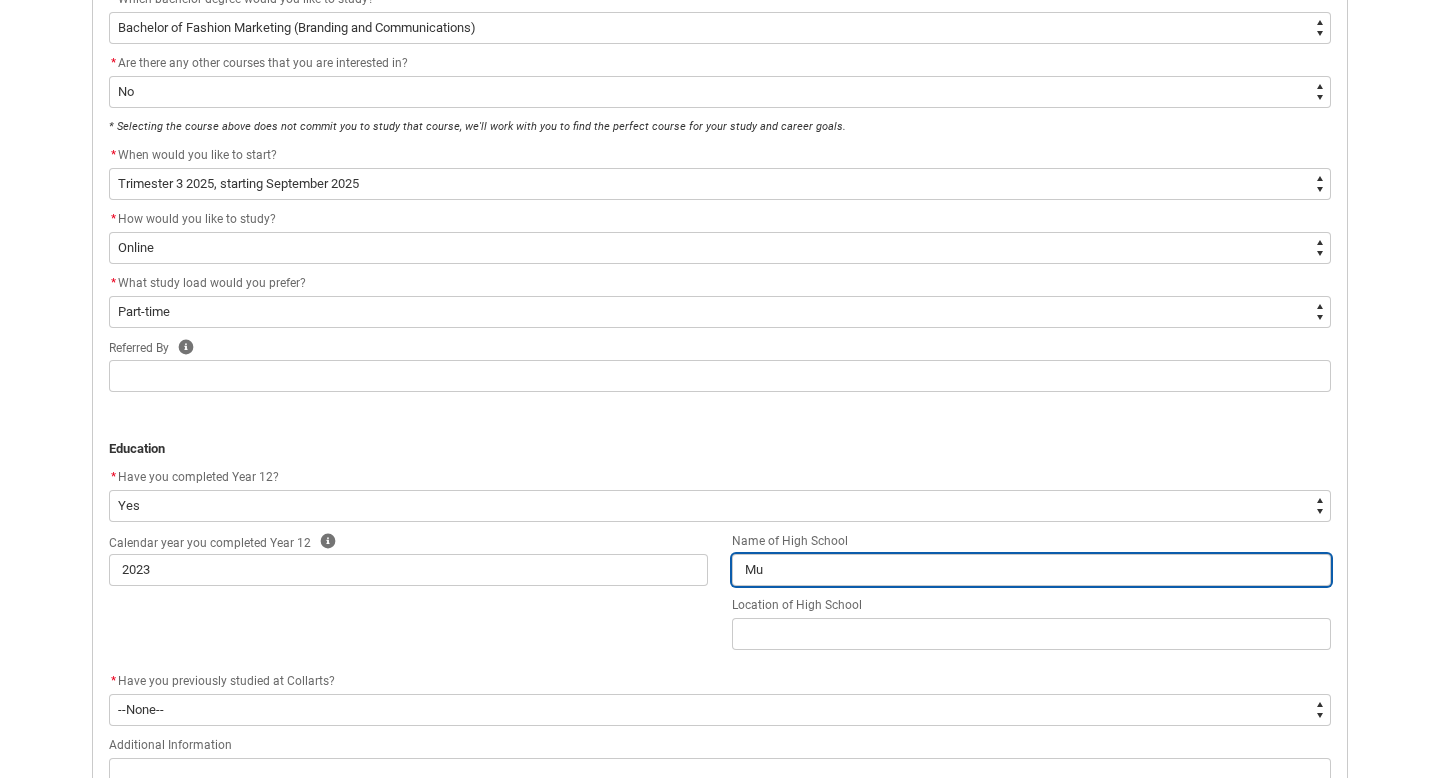 type on "[NAME_FRAGMENT]" 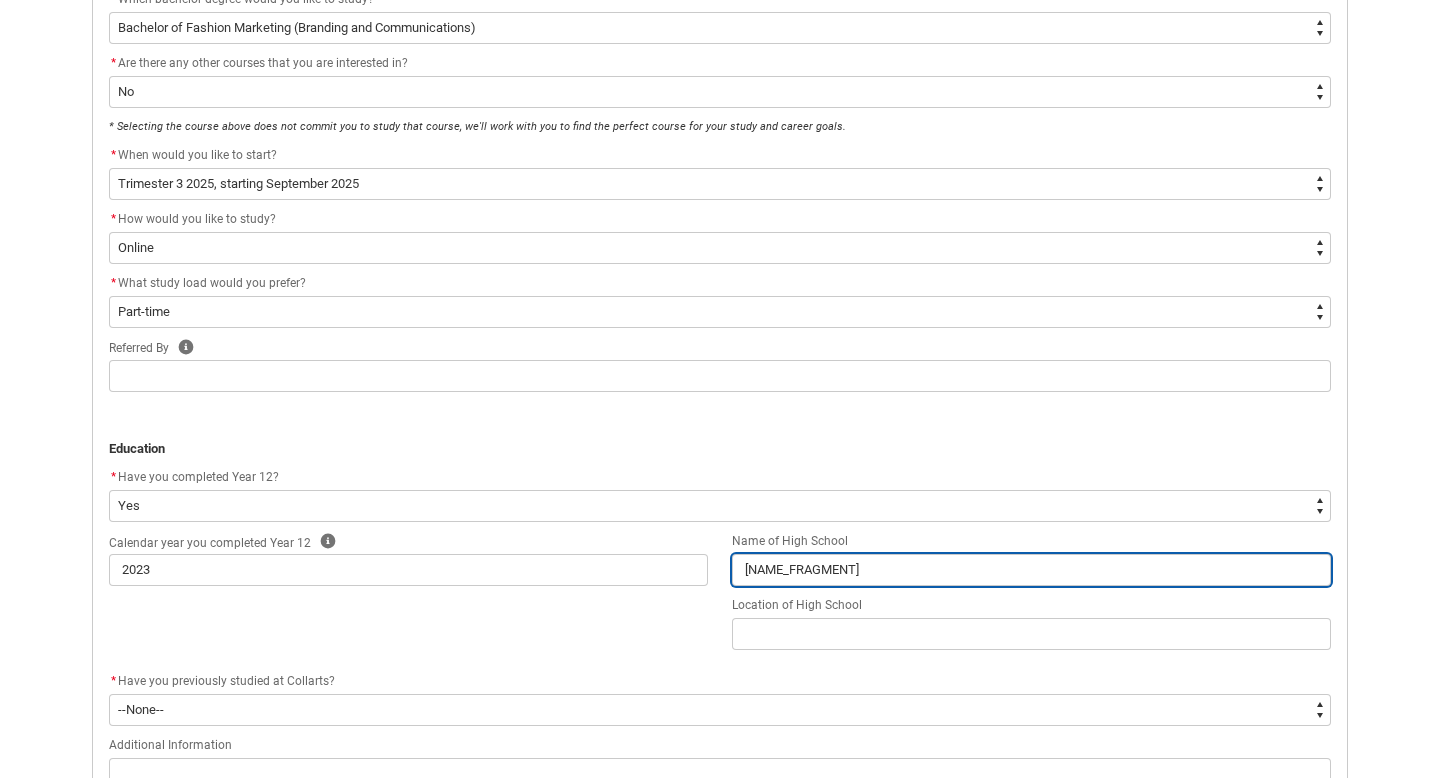type on "Mull" 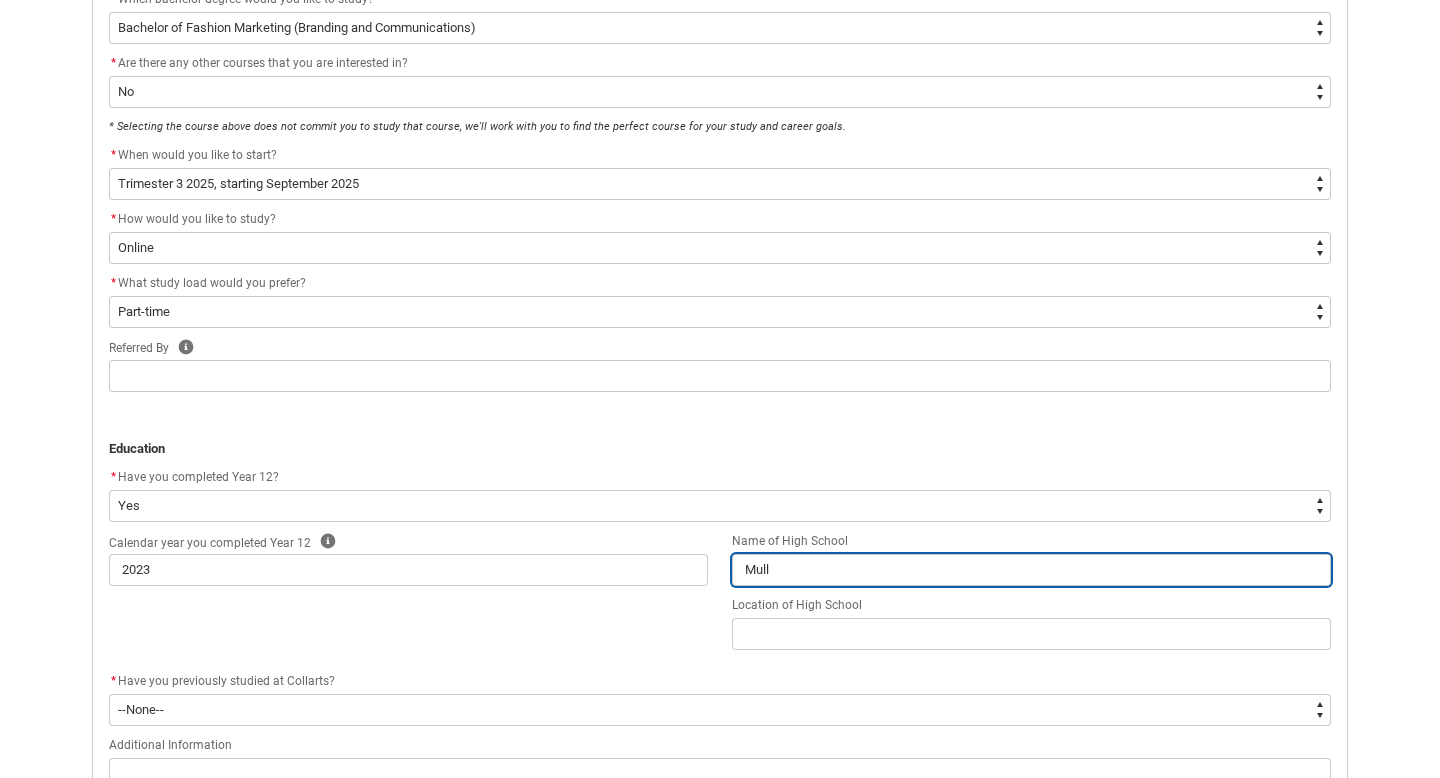 type on "Mulla" 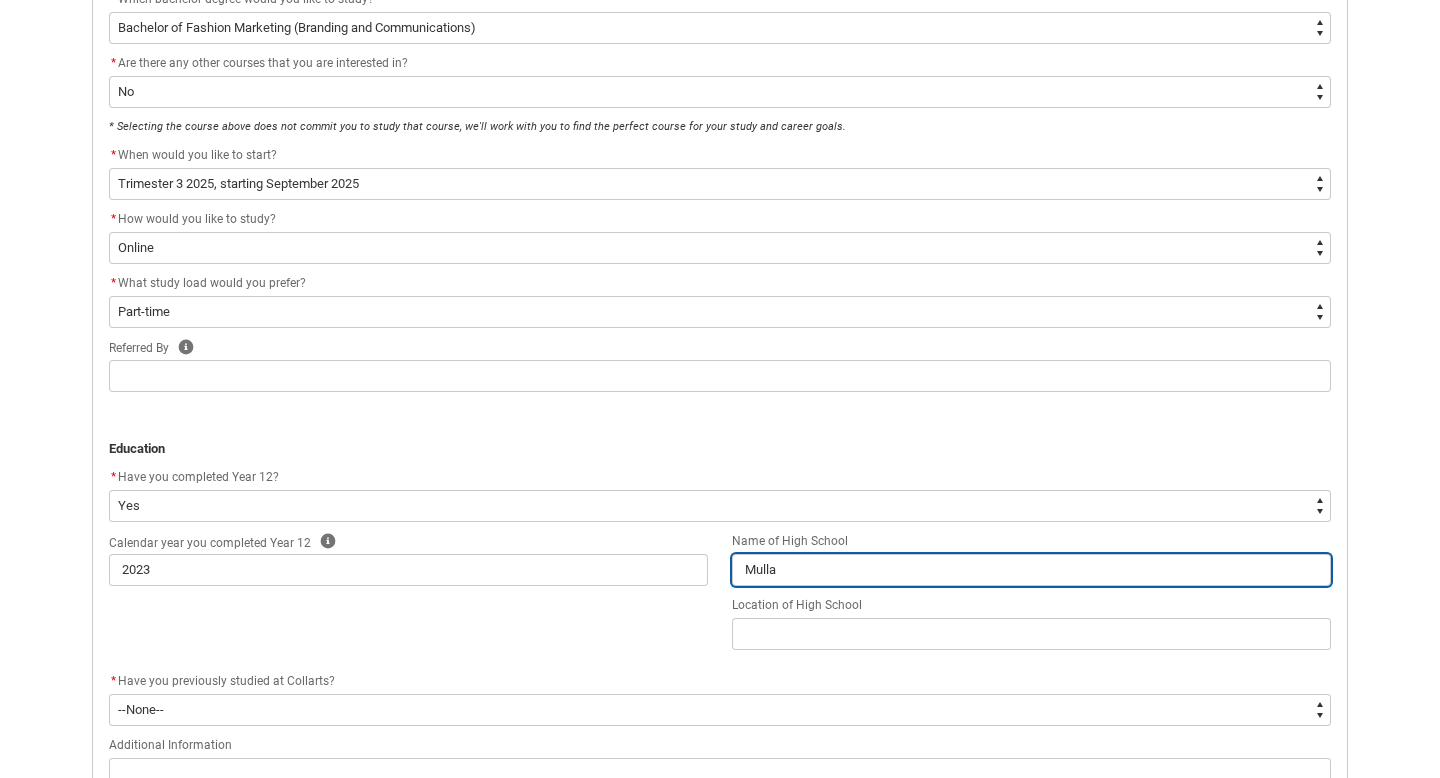 type on "[NAME_FRAGMENT]" 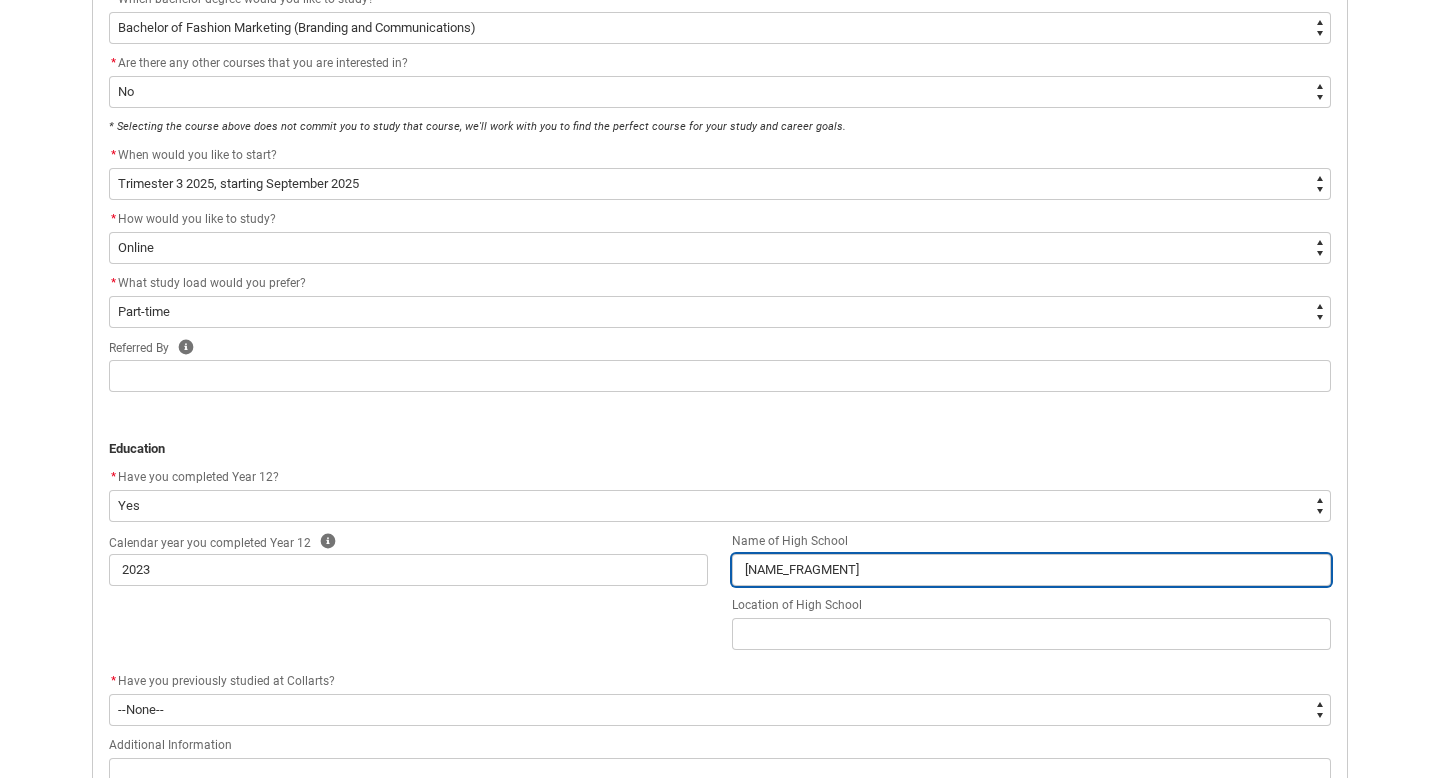 type on "[CITY]" 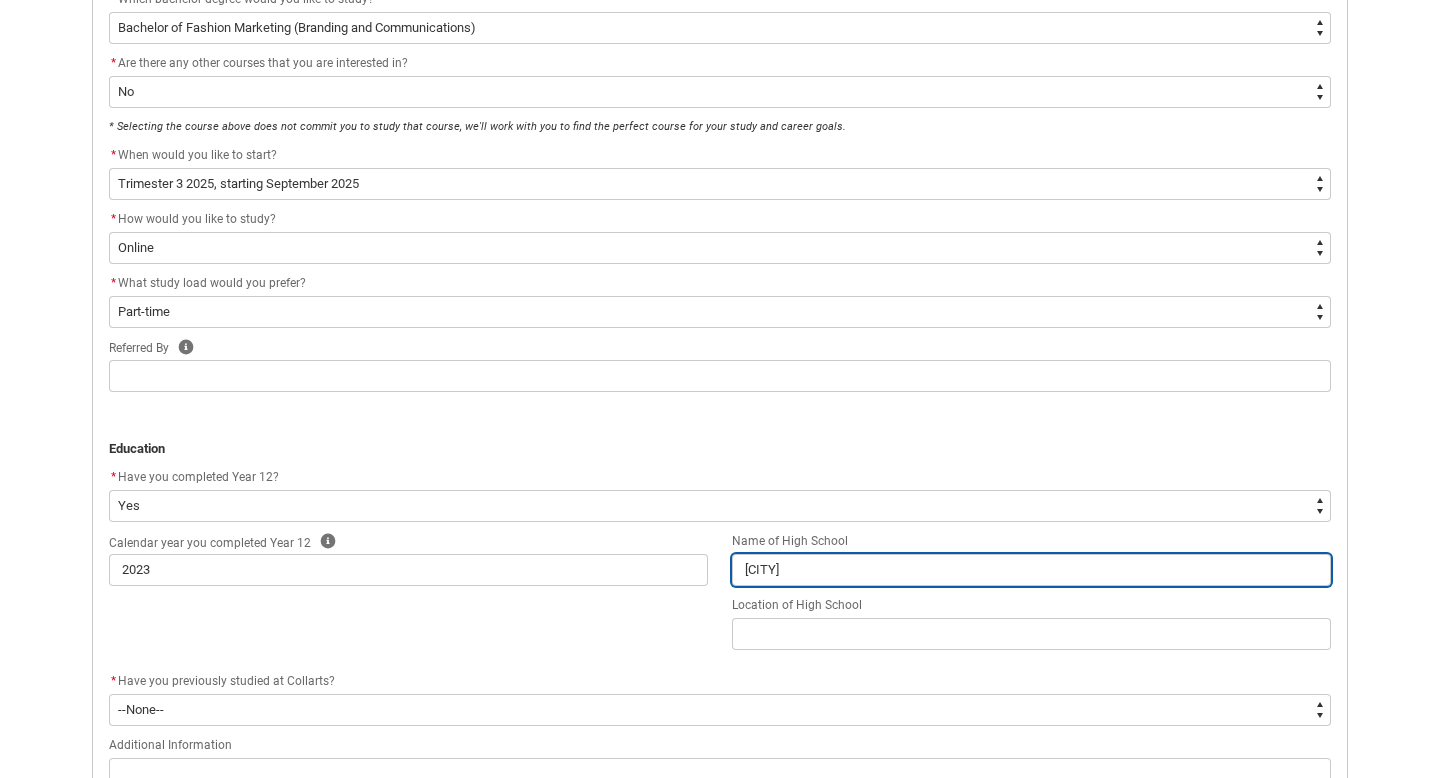 type on "[CITY]" 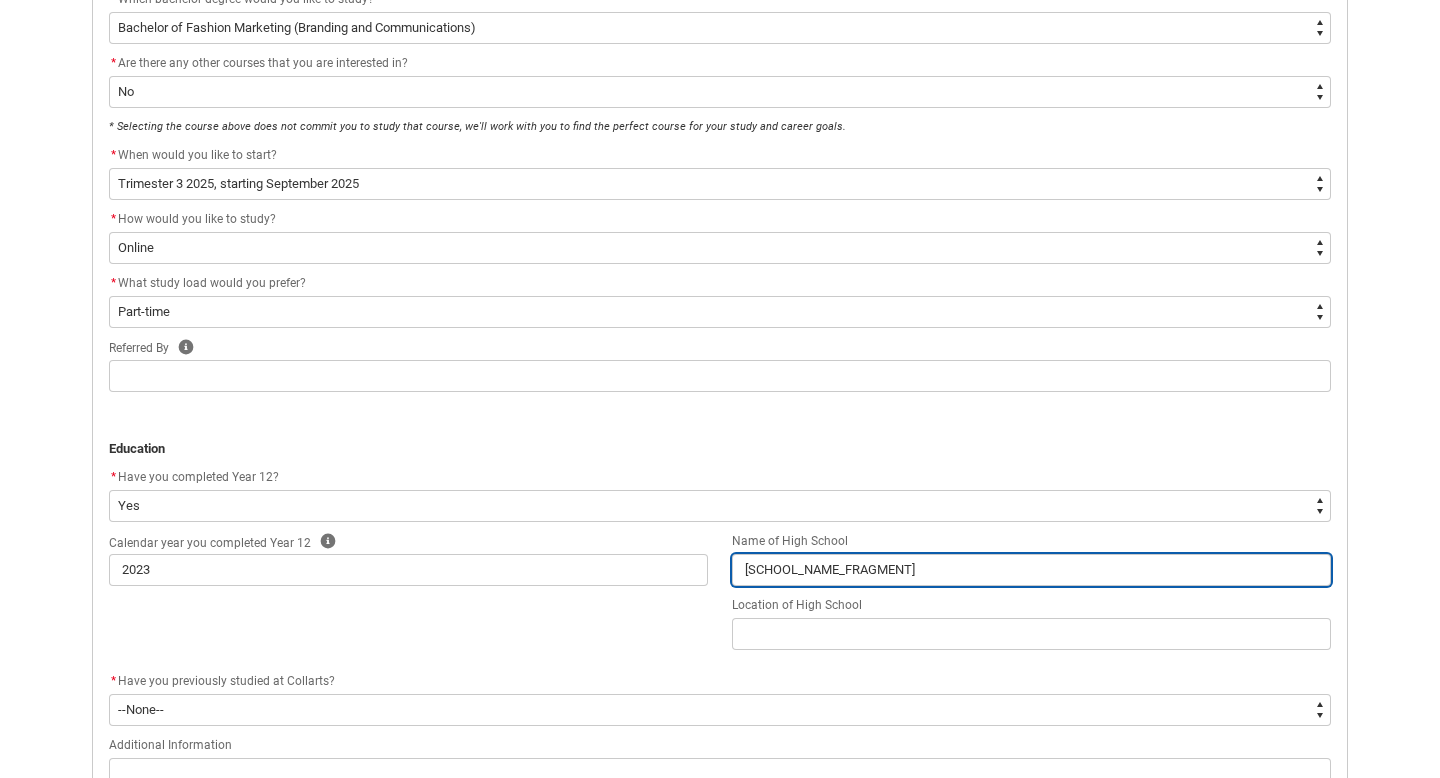 type on "[CITY]" 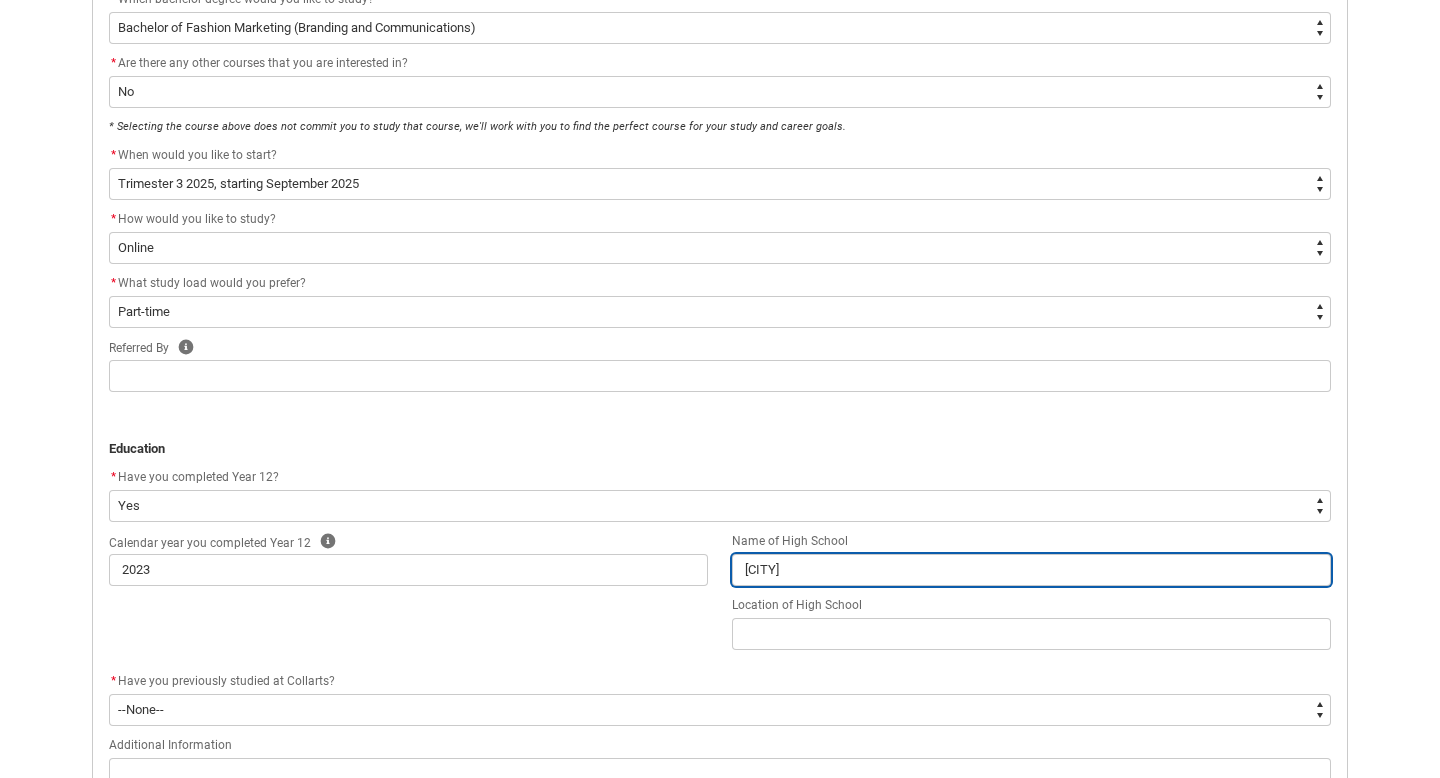 type on "Mullauna College" 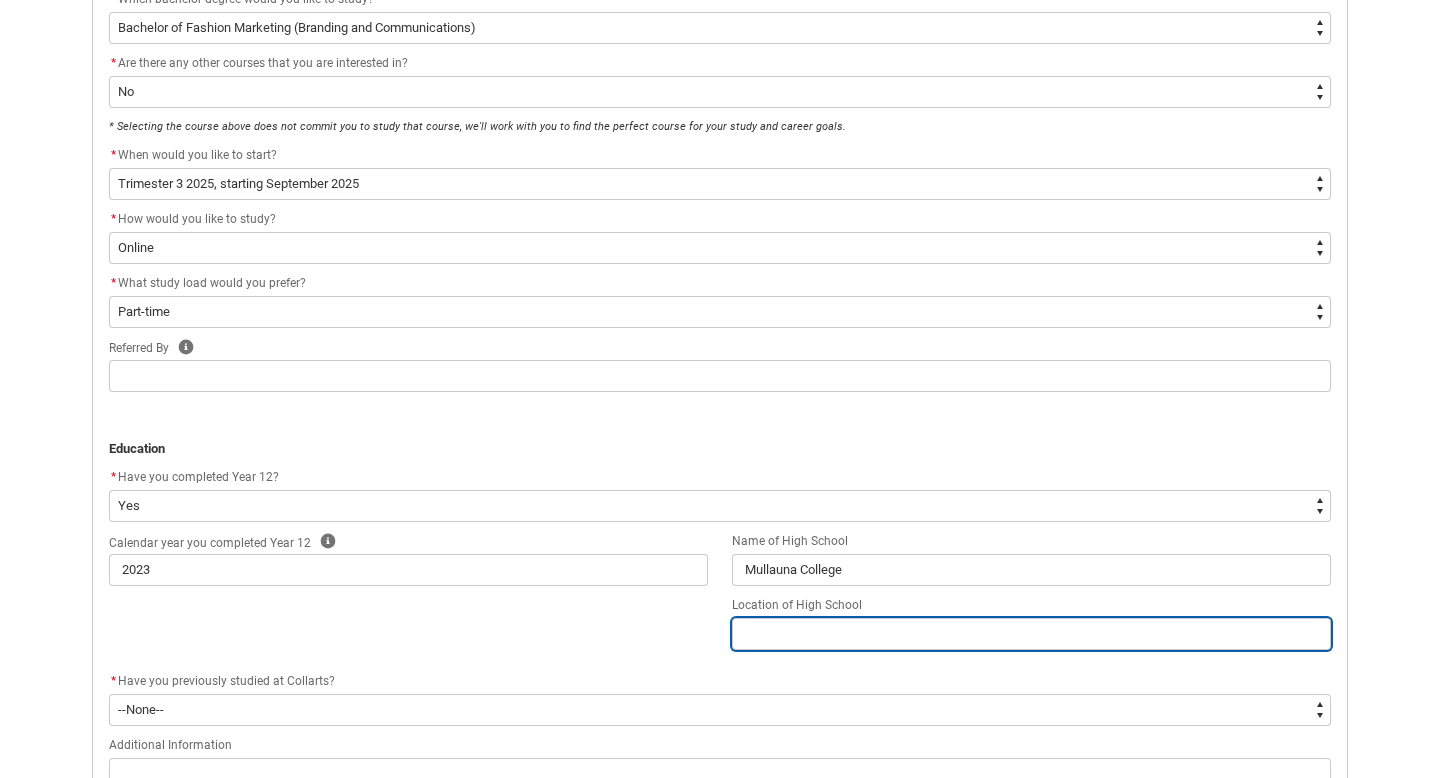 click at bounding box center (1031, 634) 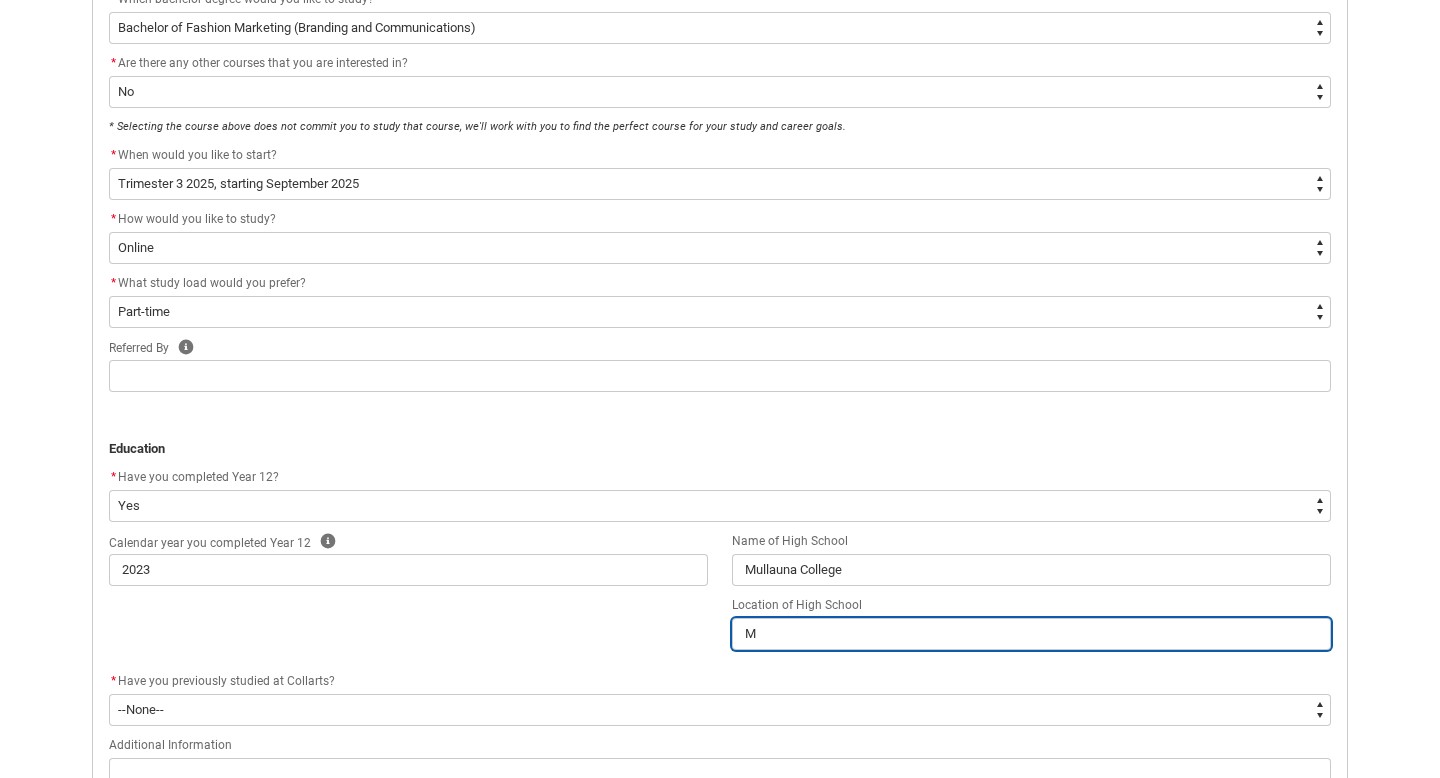 type on "[NAME_FRAGMENT]" 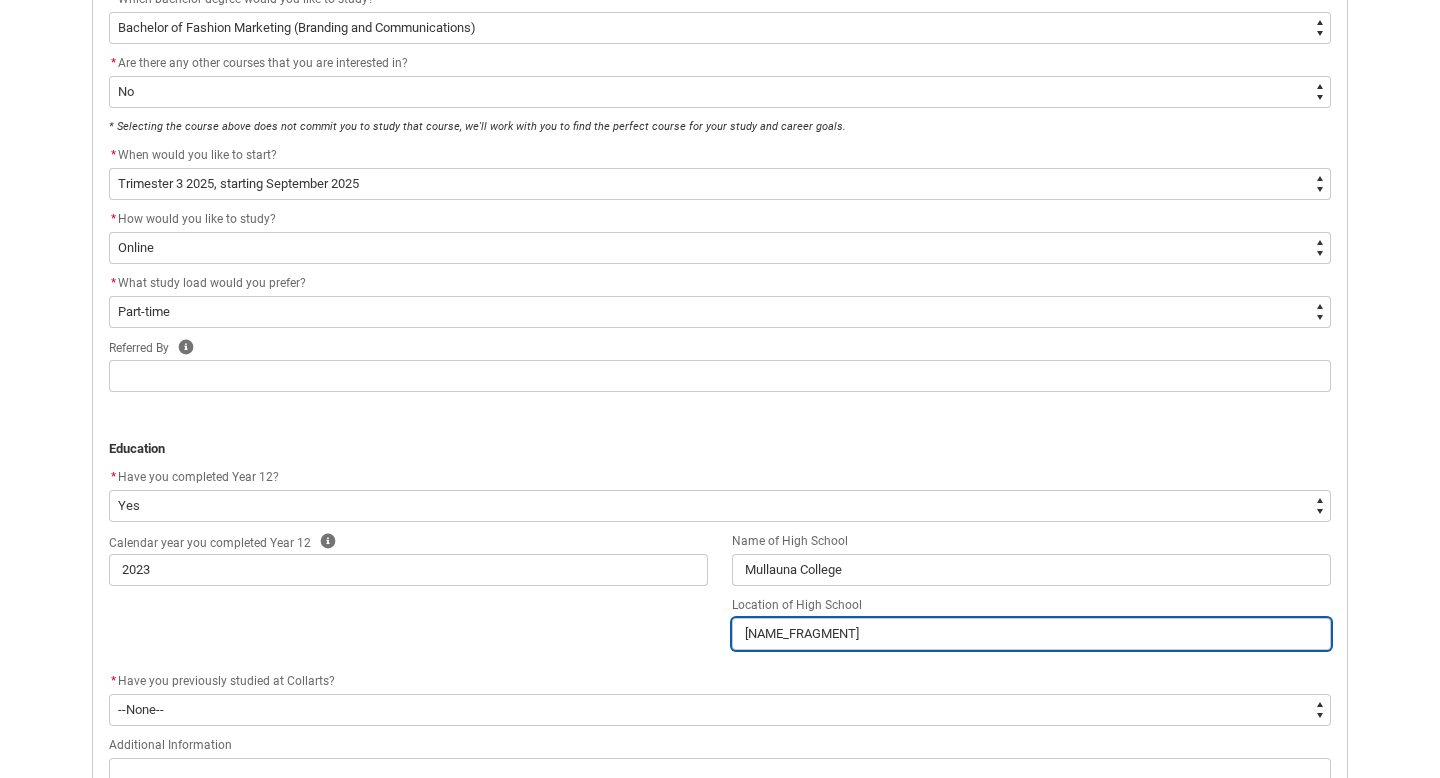 type on "[CITY]" 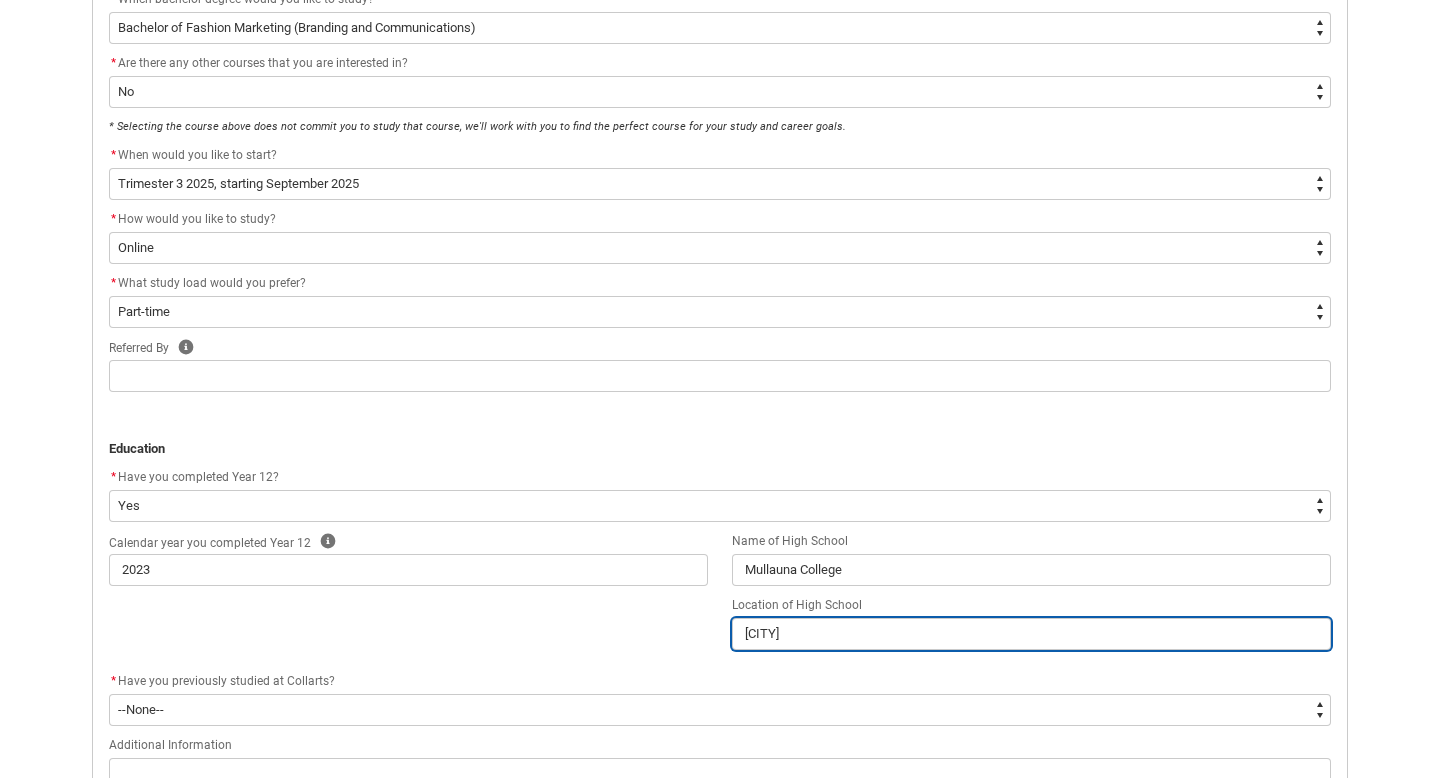 type on "[NAME_FRAGMENT]" 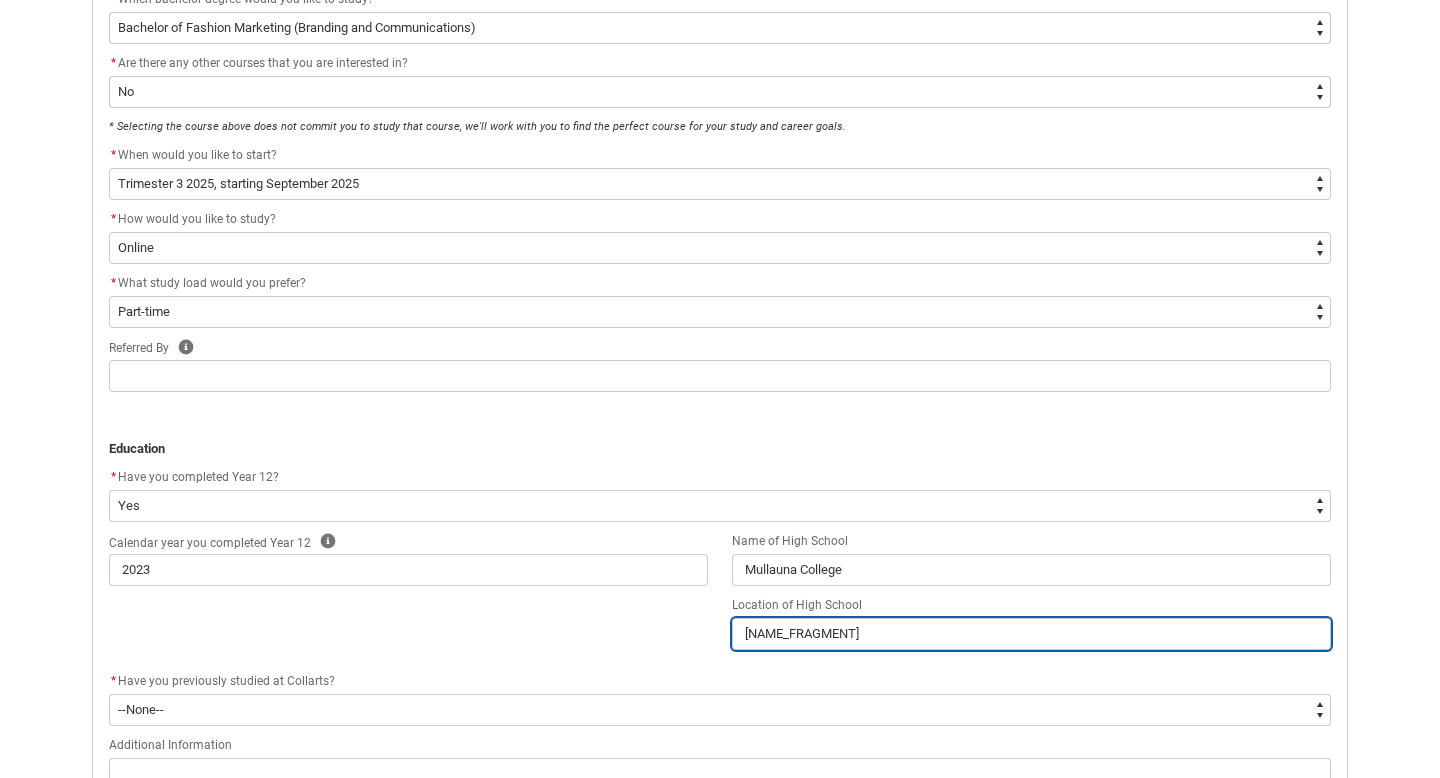 type on "Mitch" 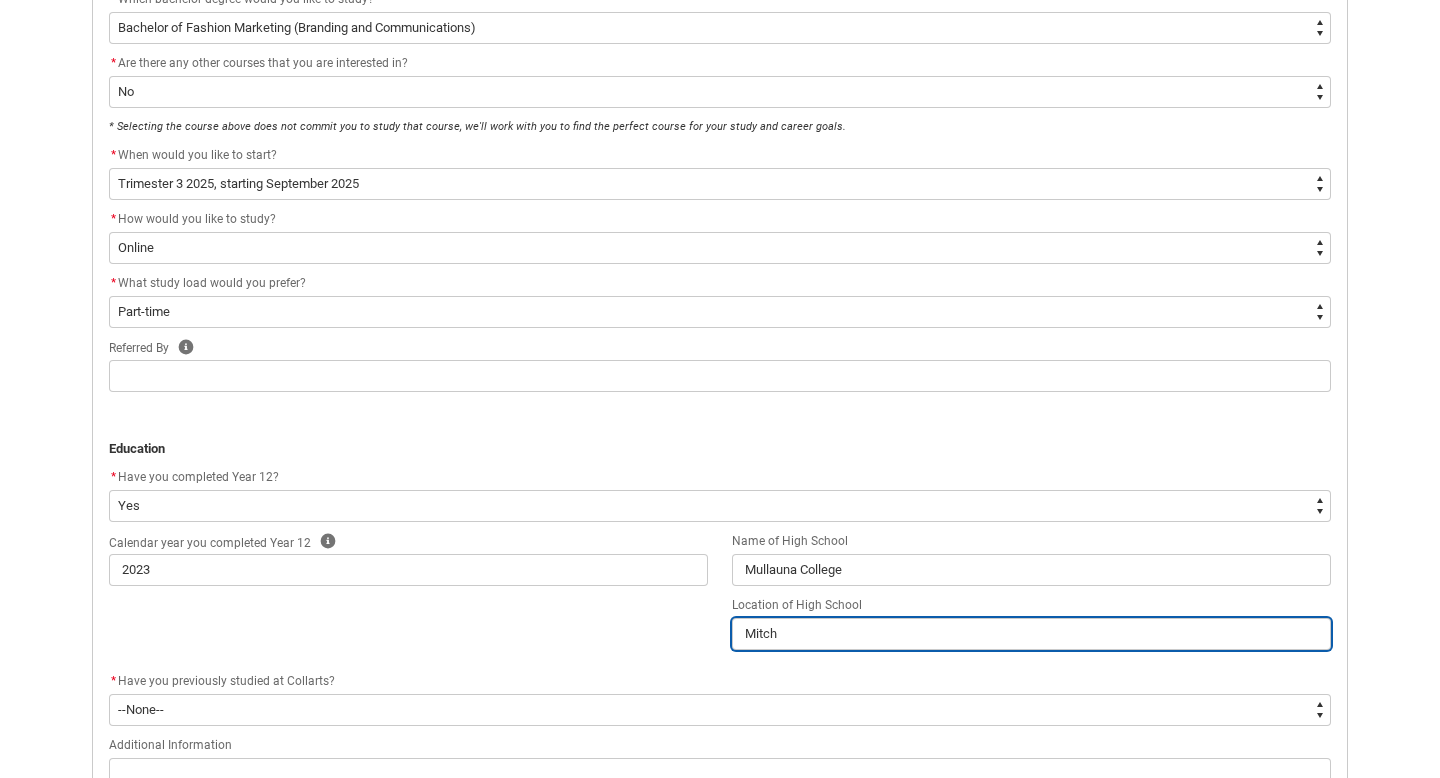 type on "[CITY]" 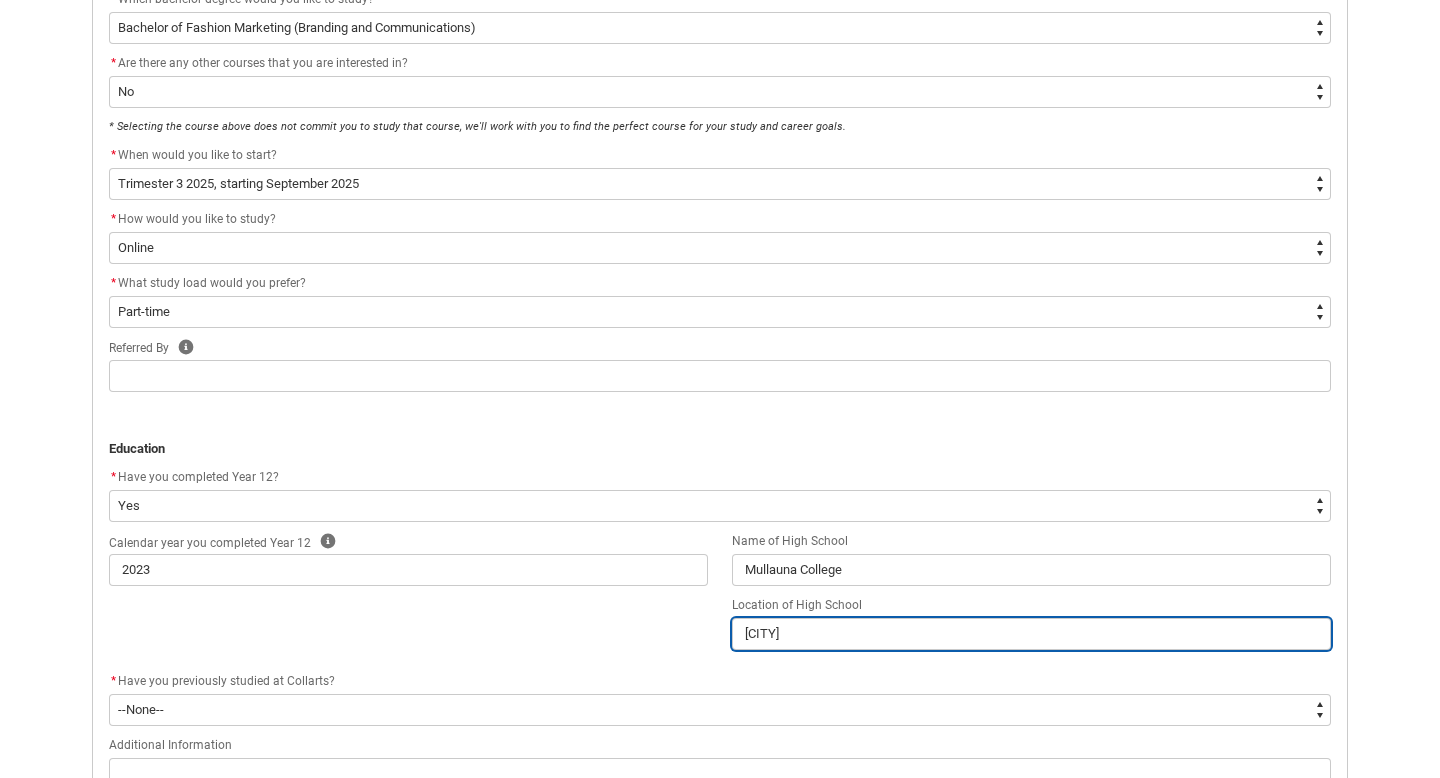 type on "[CITY]" 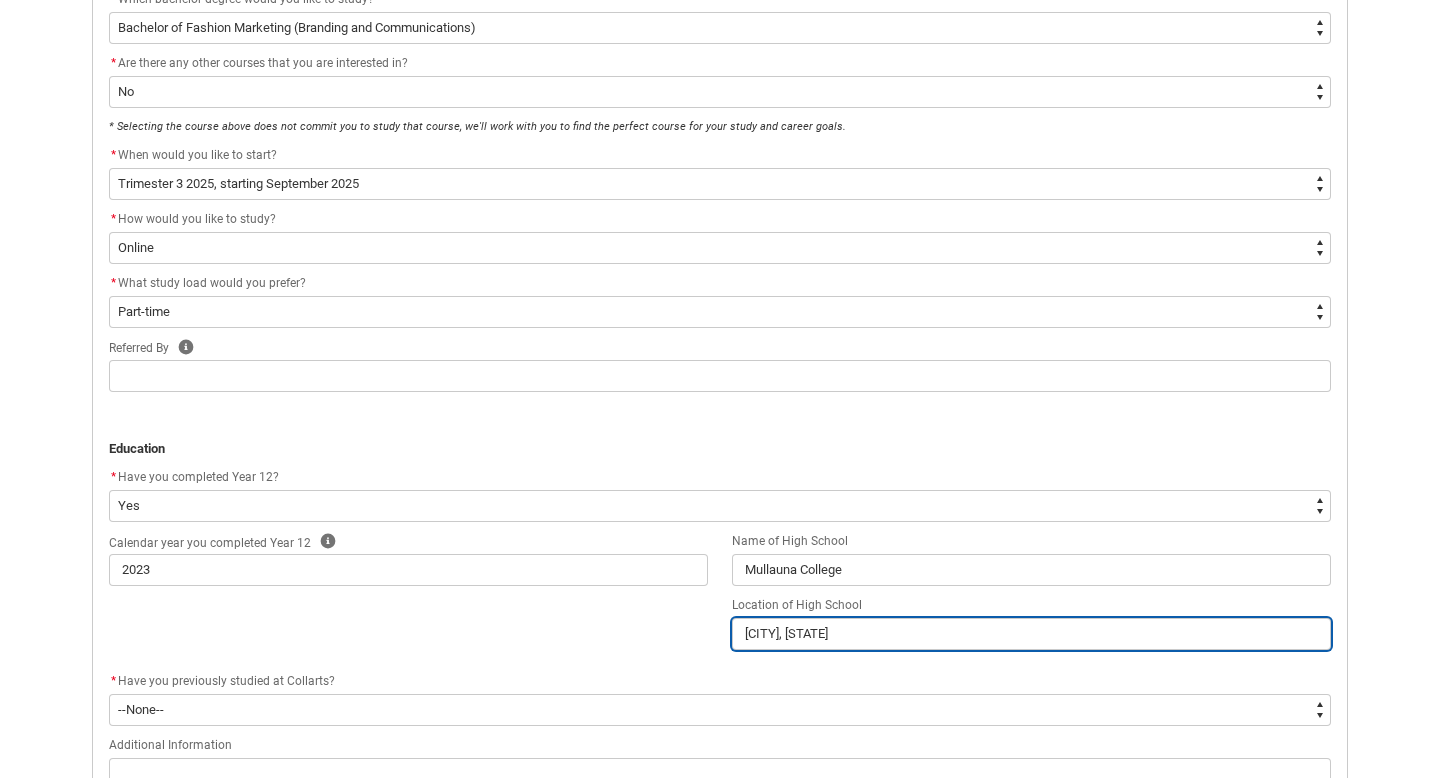 type on "[CITY], [STATE]" 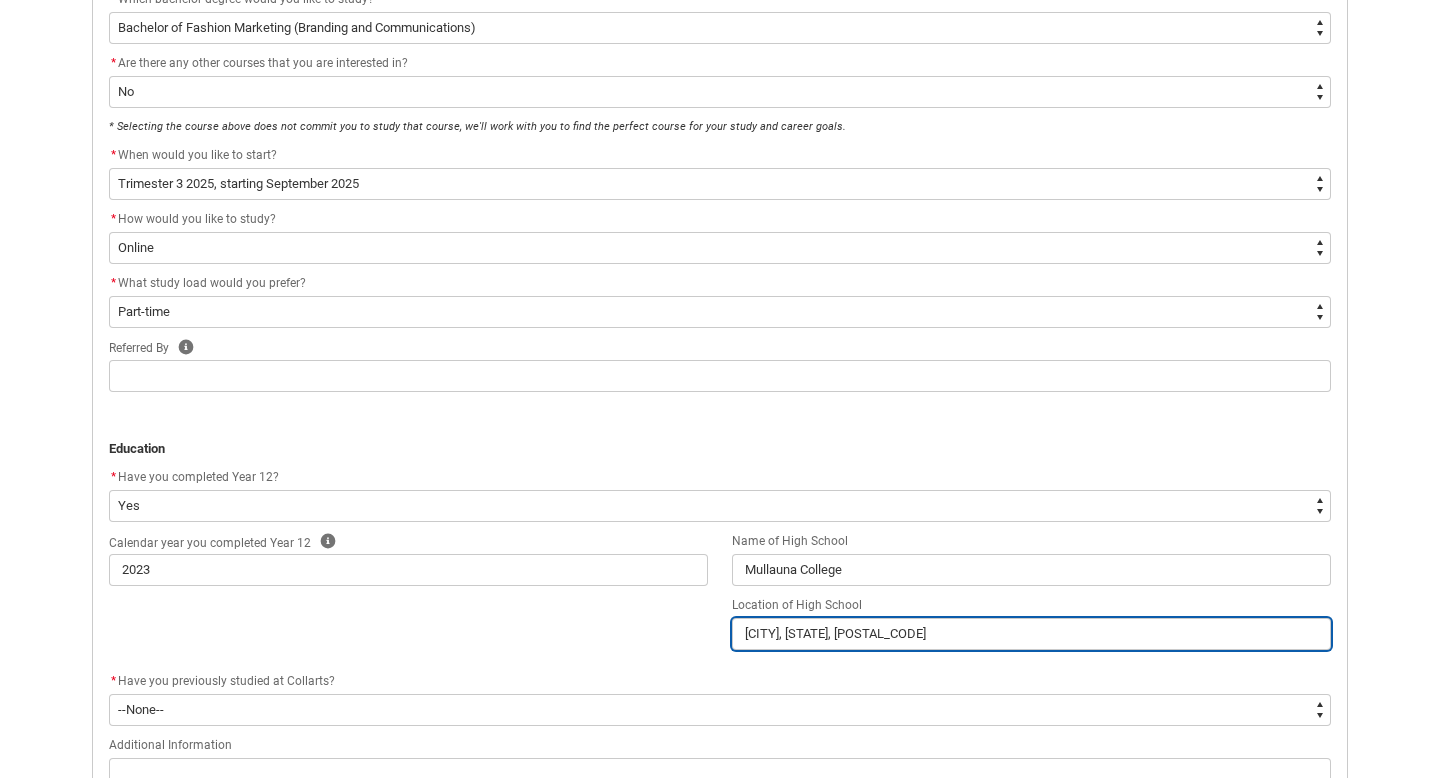 type on "[CITY], [STATE]" 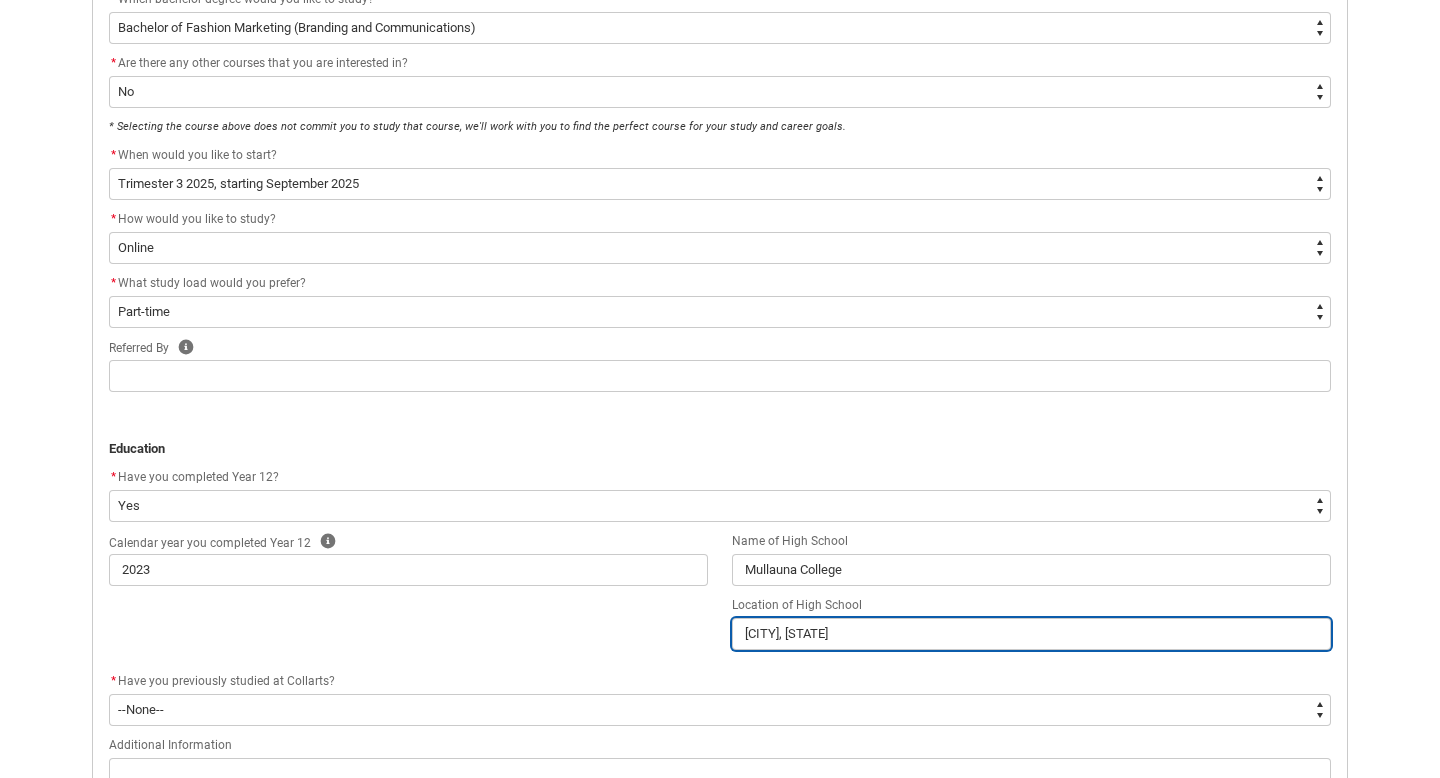 type on "[CITY], [STATE], [POSTAL_CODE]" 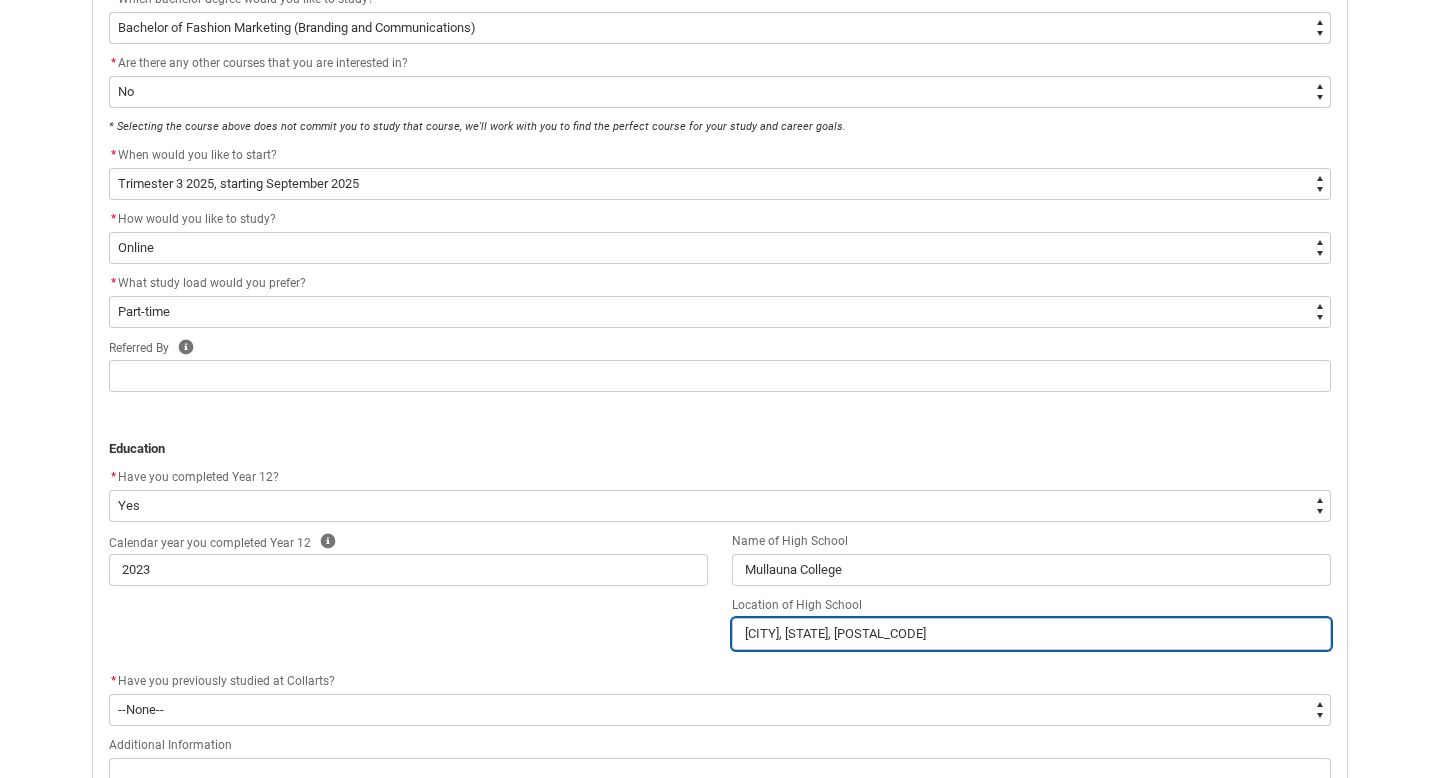 type on "[CITY], [STATE], [POSTAL_CODE]" 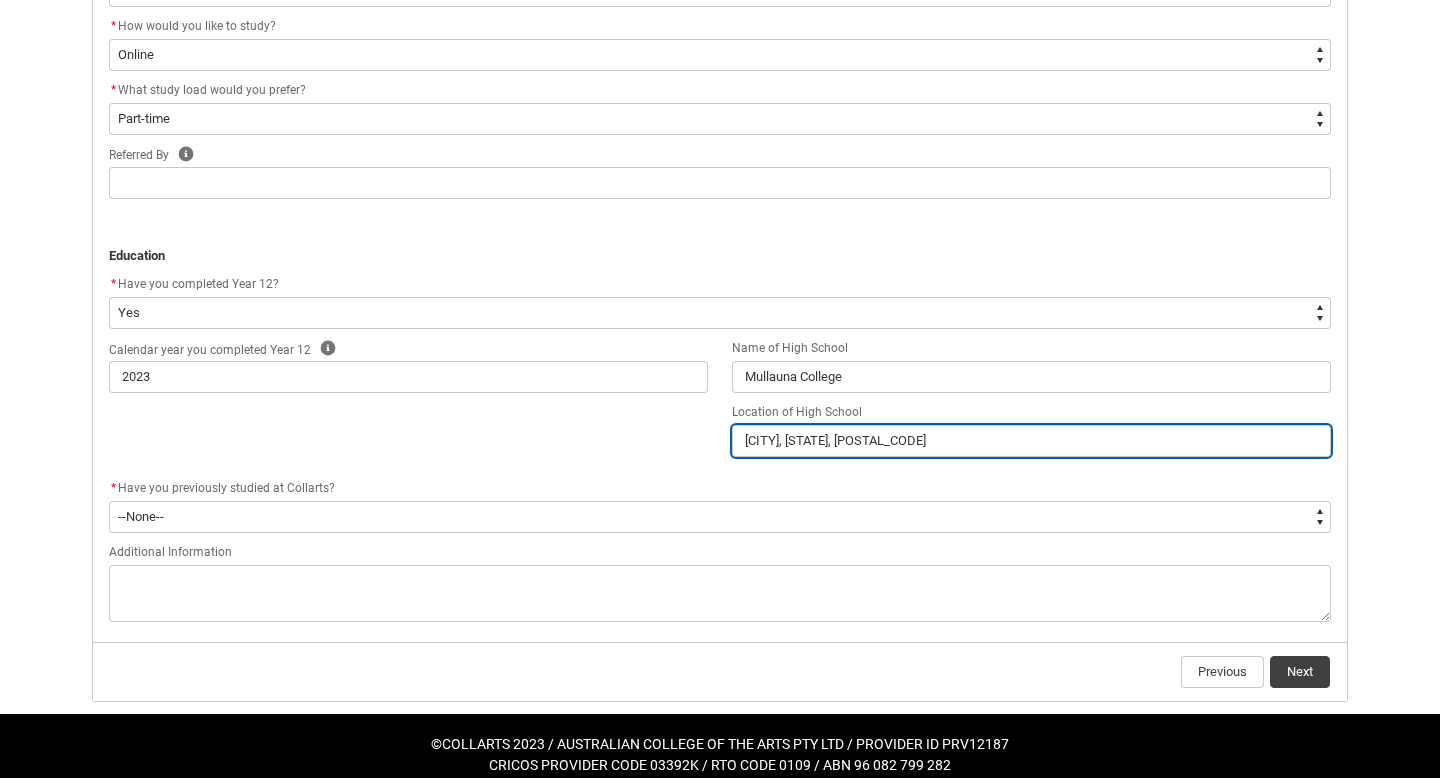 scroll, scrollTop: 780, scrollLeft: 0, axis: vertical 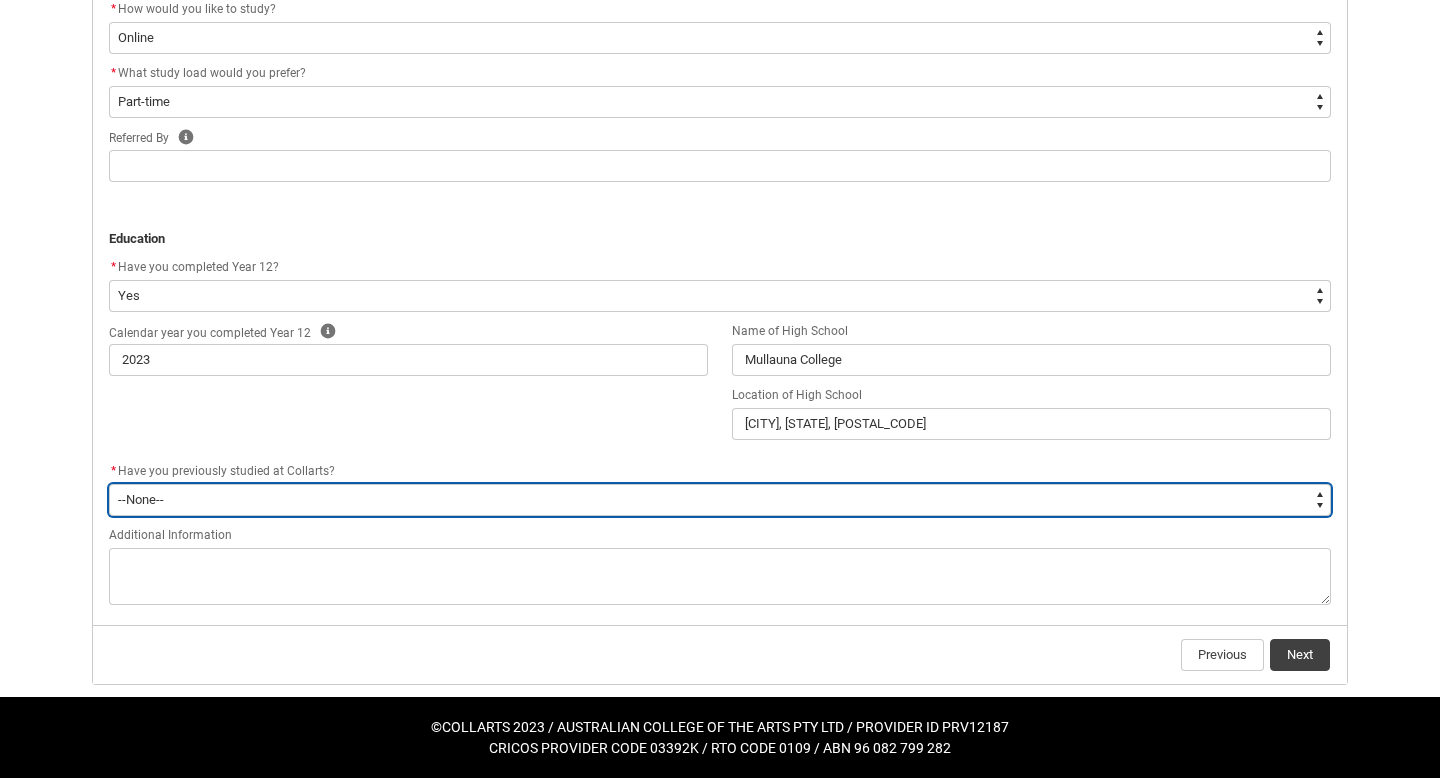 click on "--None-- Yes No" at bounding box center [720, 500] 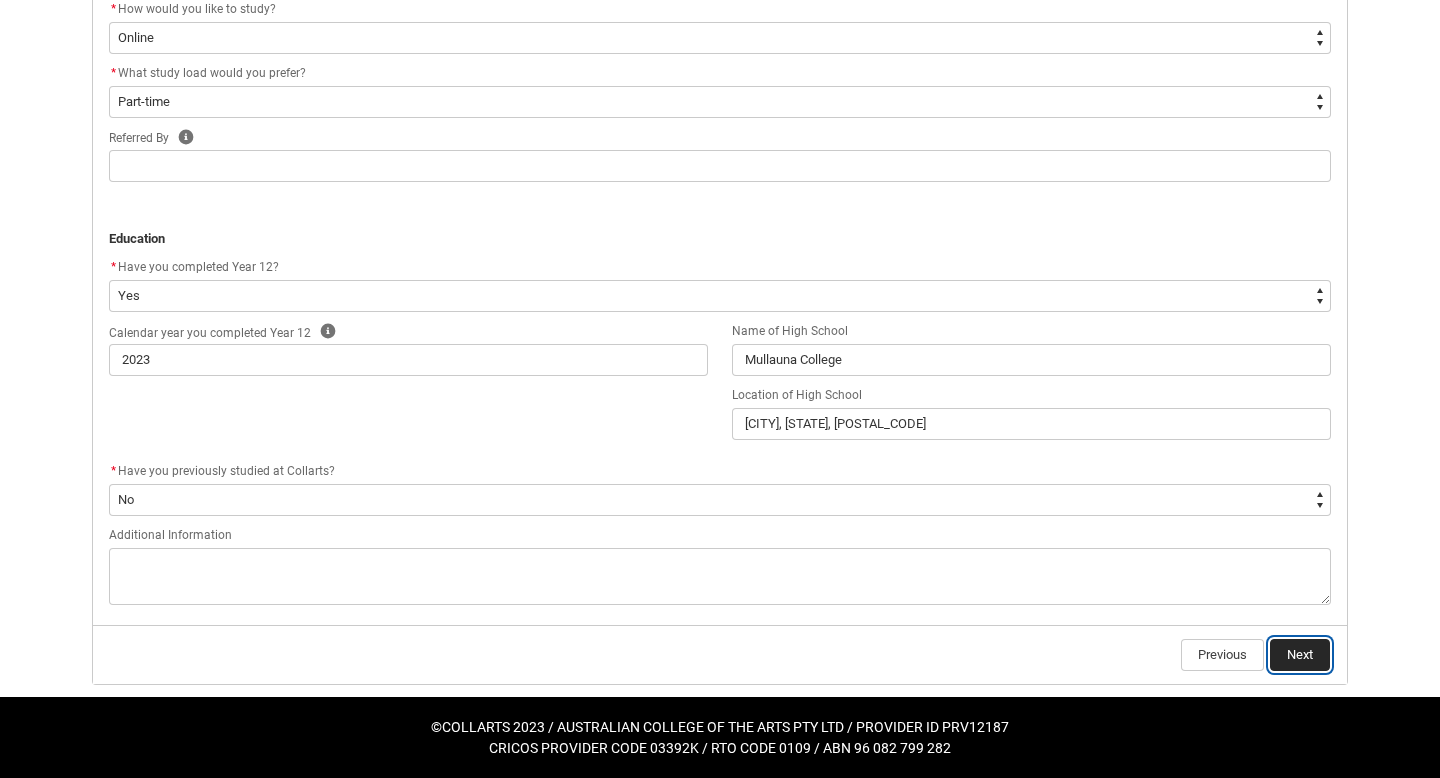 click on "Next" 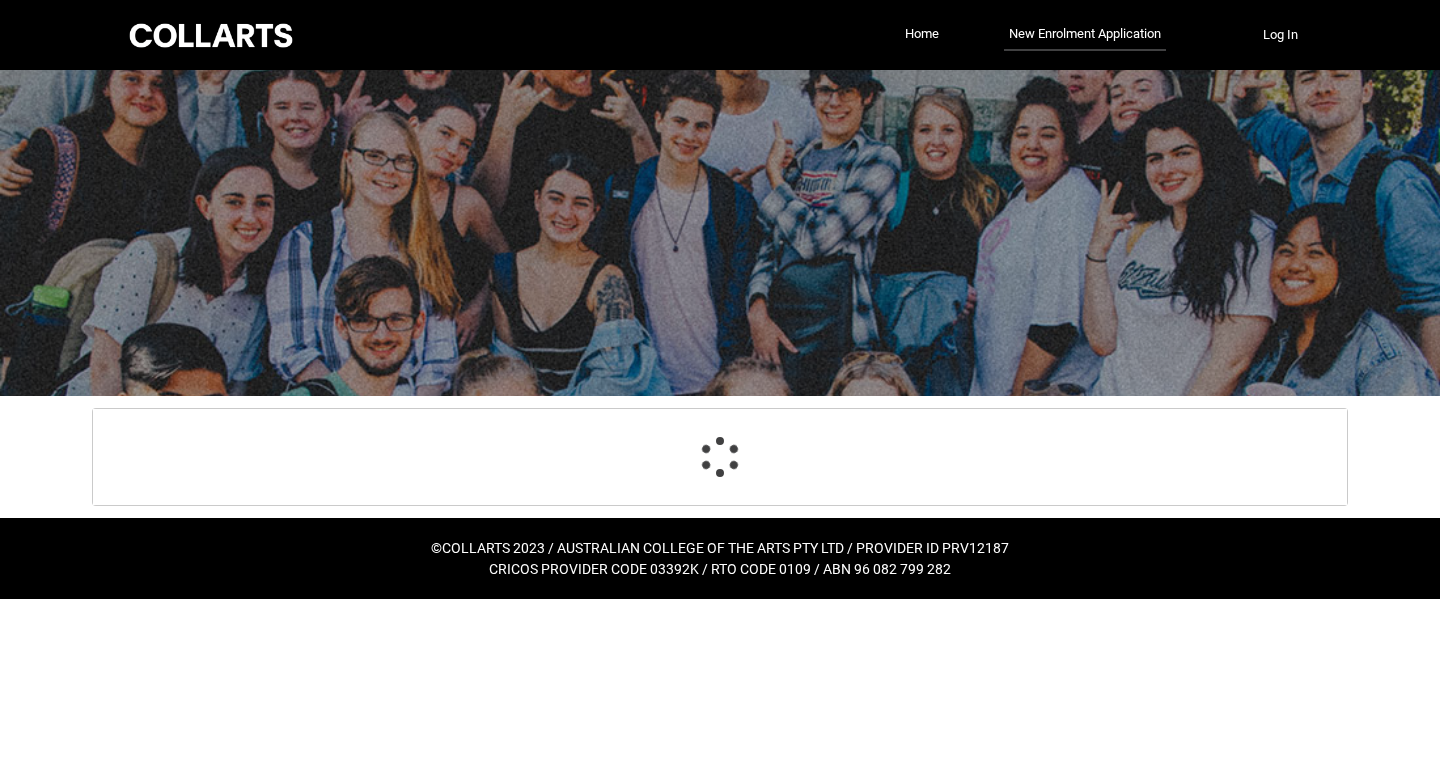 scroll, scrollTop: 0, scrollLeft: 0, axis: both 